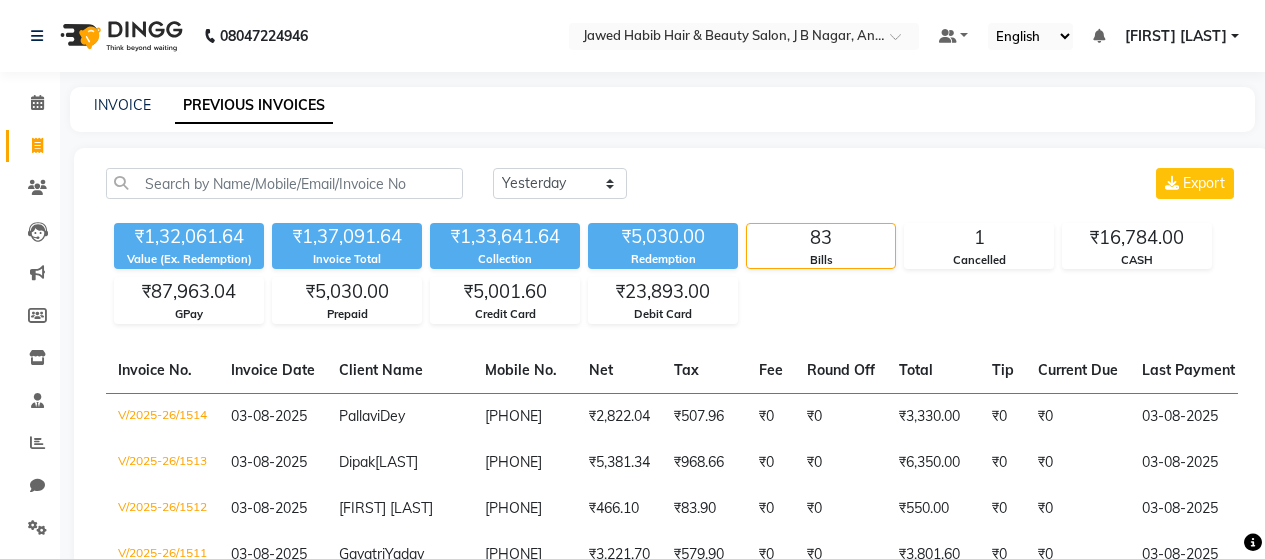 select on "yesterday" 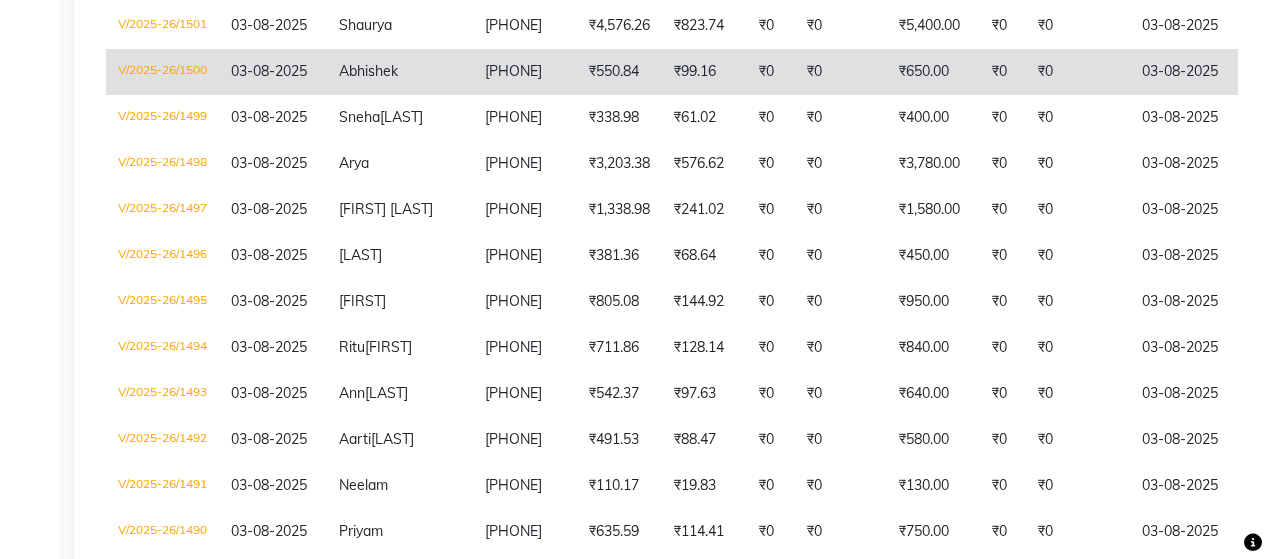 scroll, scrollTop: 889, scrollLeft: 0, axis: vertical 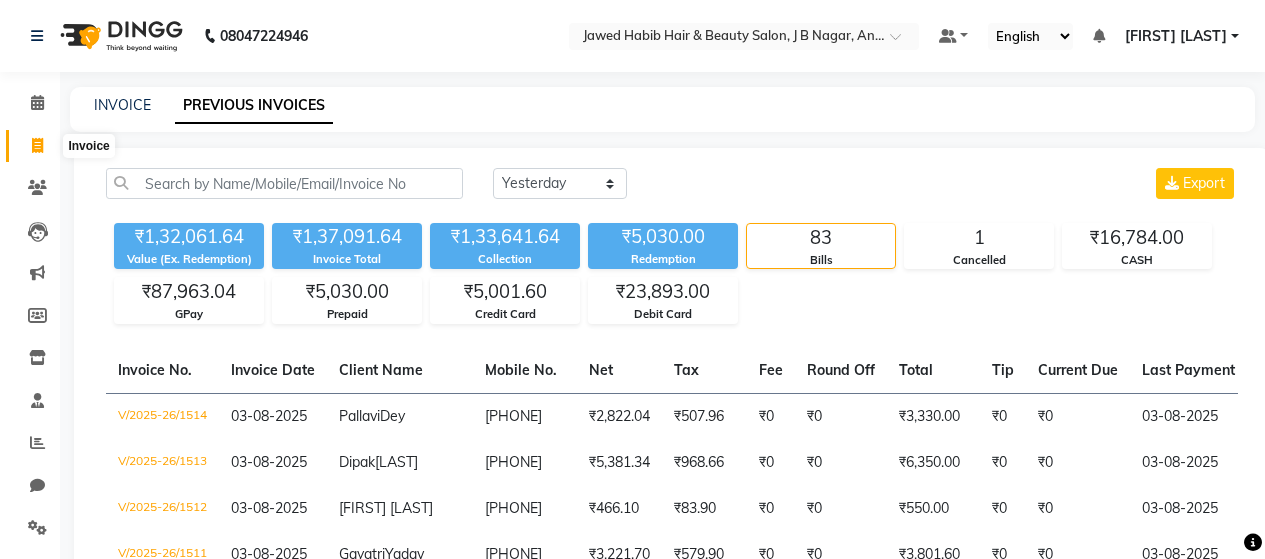 click 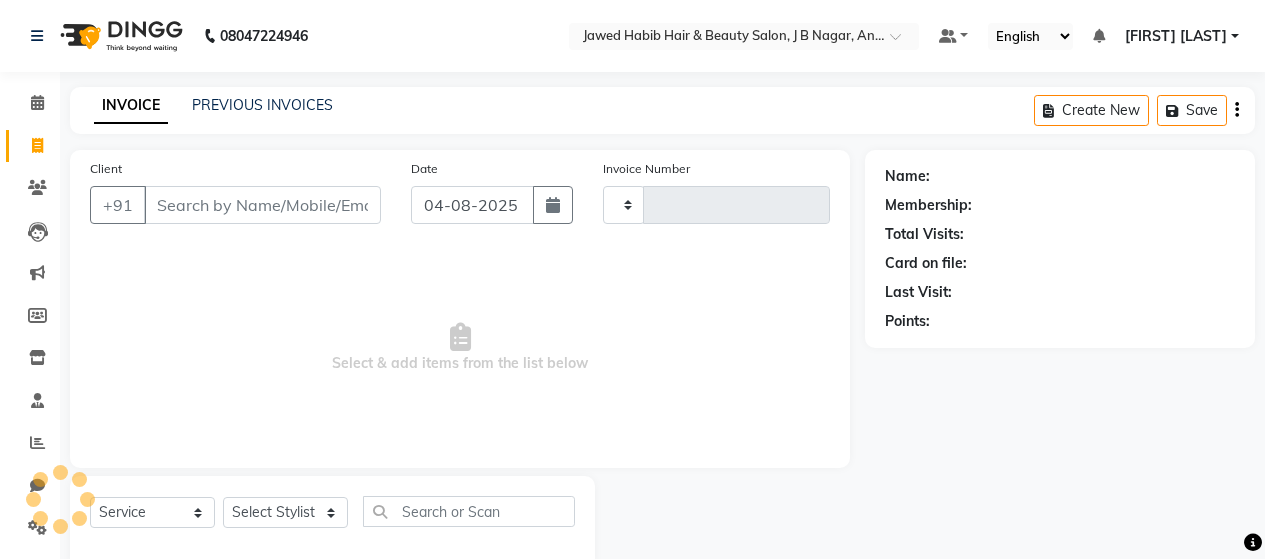 scroll, scrollTop: 42, scrollLeft: 0, axis: vertical 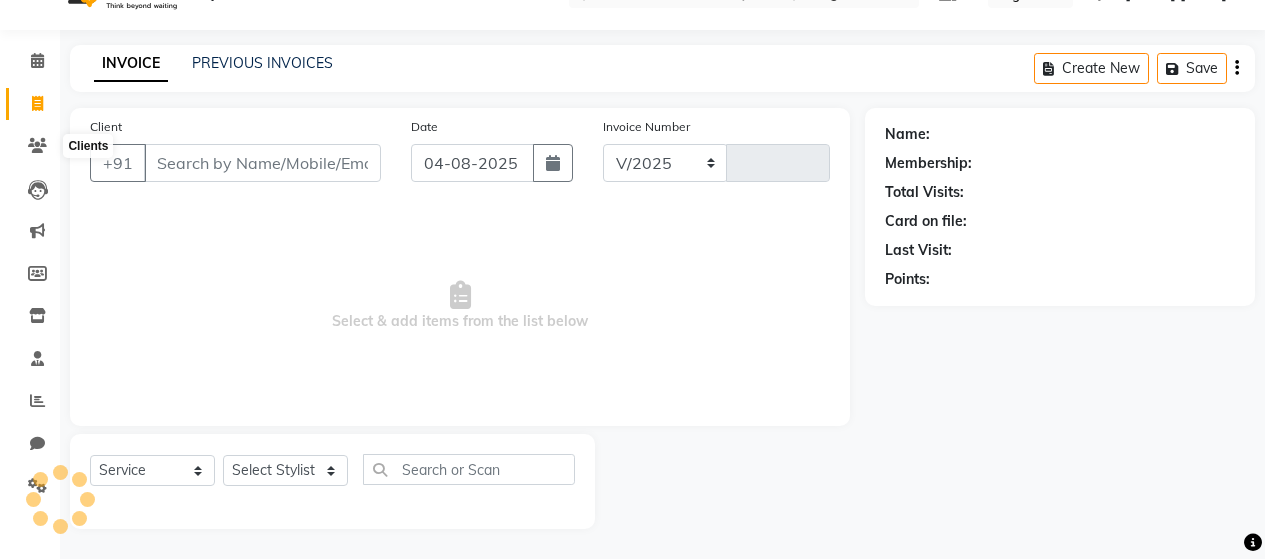 select on "7927" 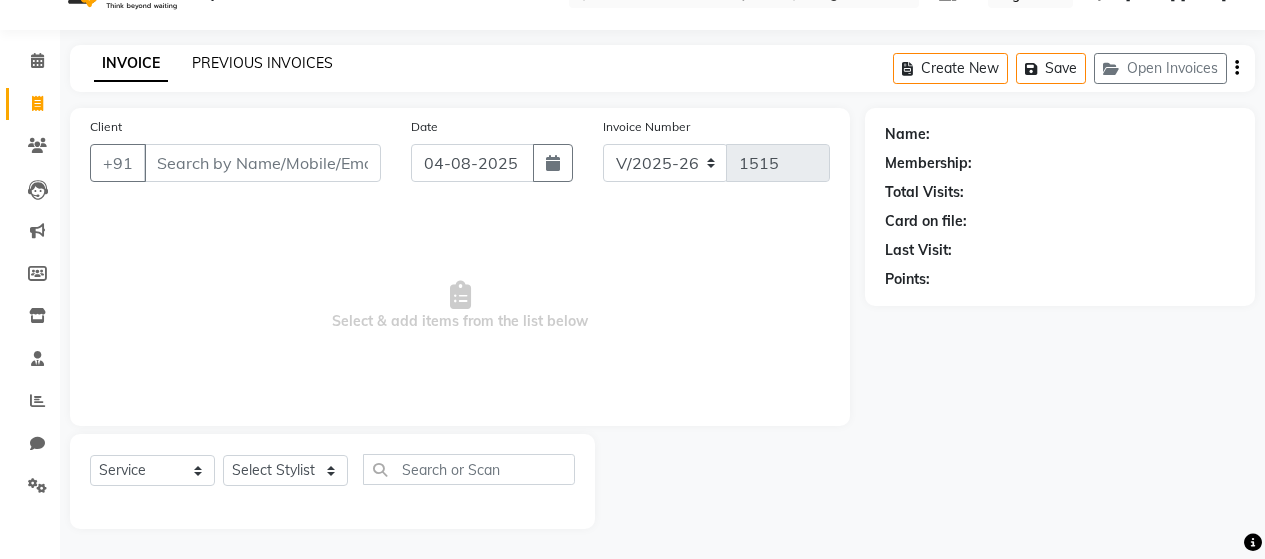 click on "PREVIOUS INVOICES" 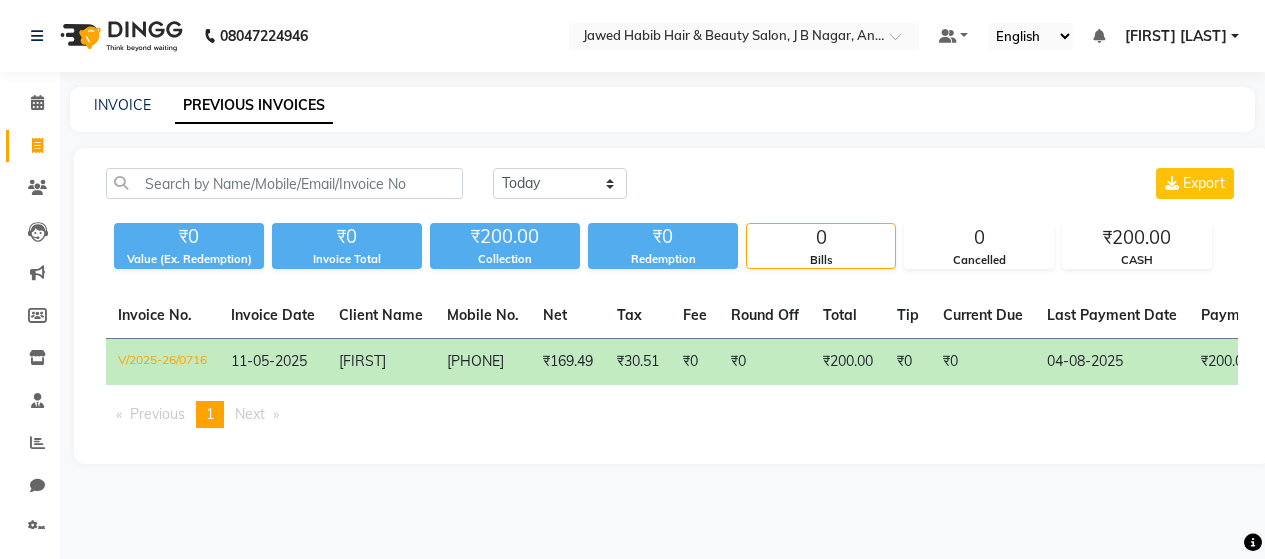 scroll, scrollTop: 0, scrollLeft: 0, axis: both 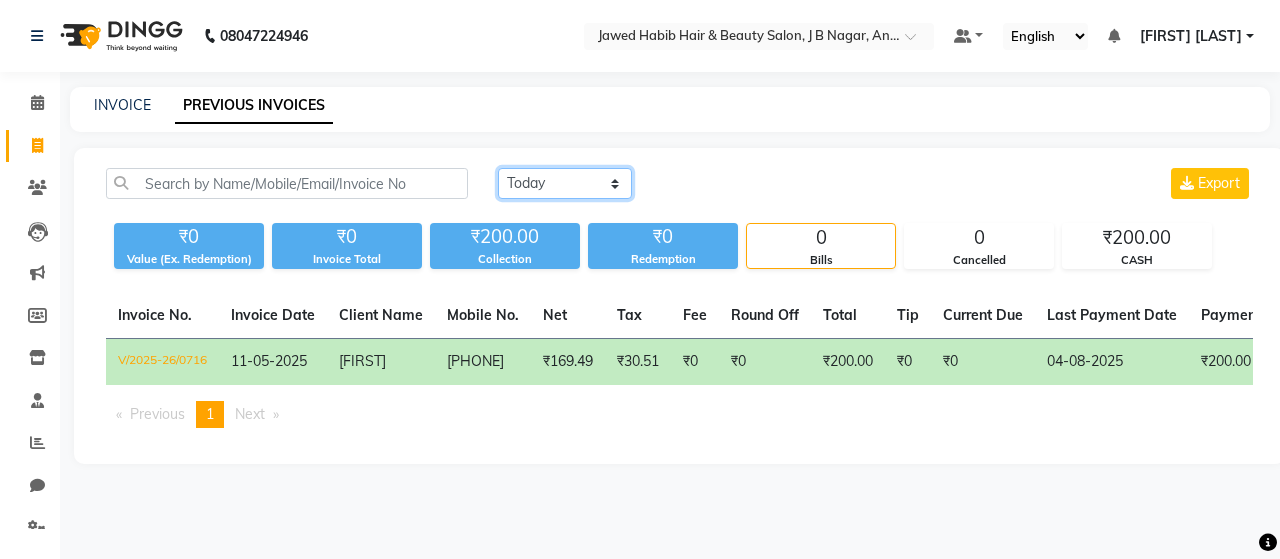 click on "Today Yesterday Custom Range" 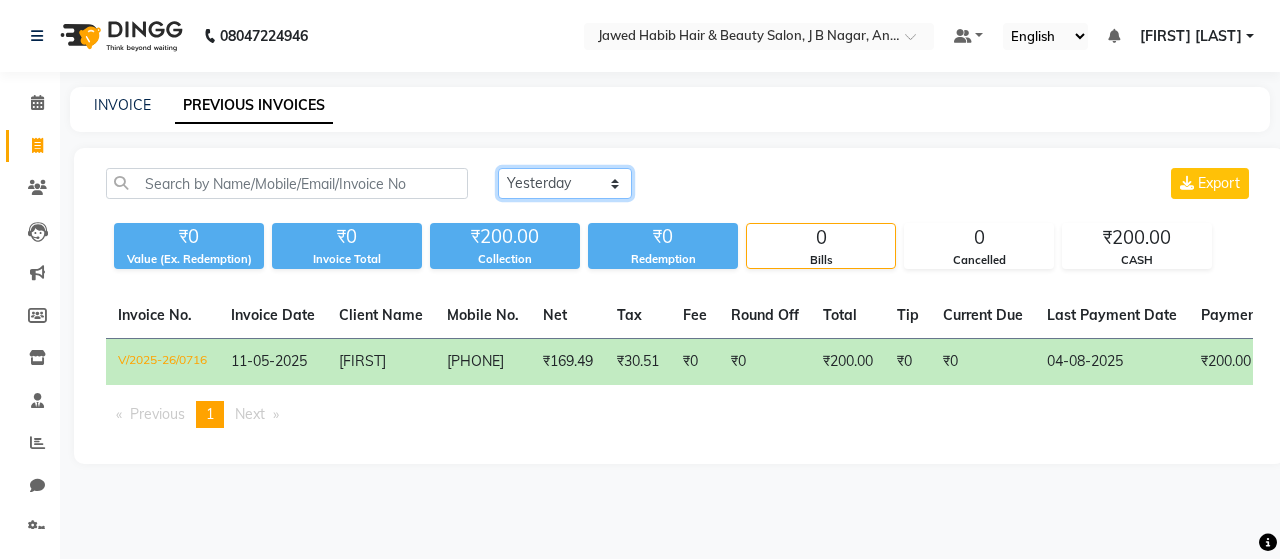 click on "Today Yesterday Custom Range" 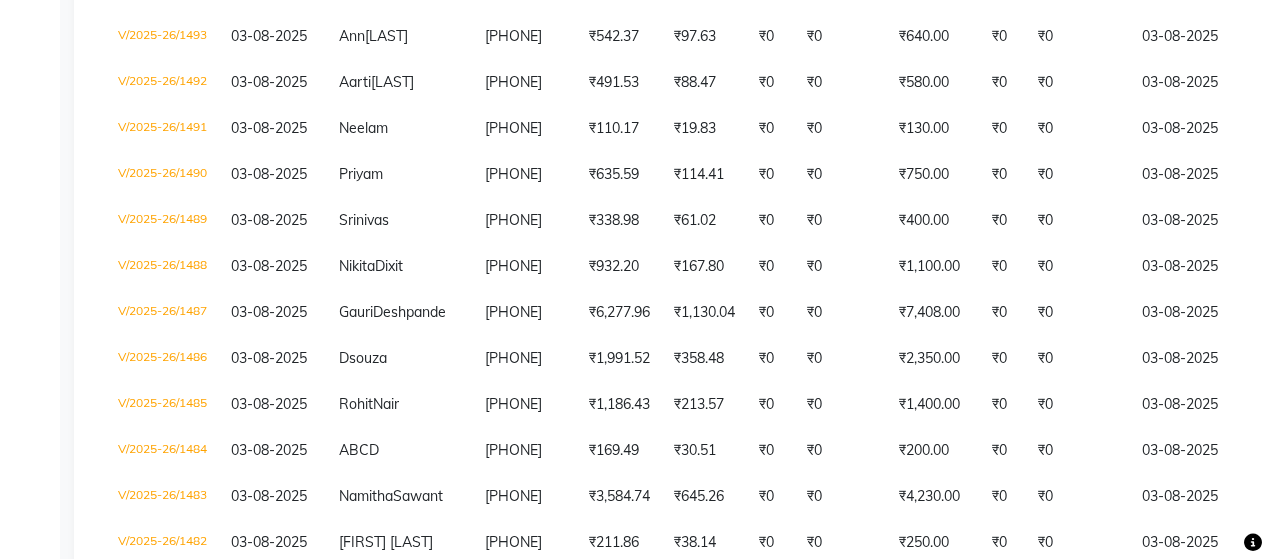 scroll, scrollTop: 1500, scrollLeft: 0, axis: vertical 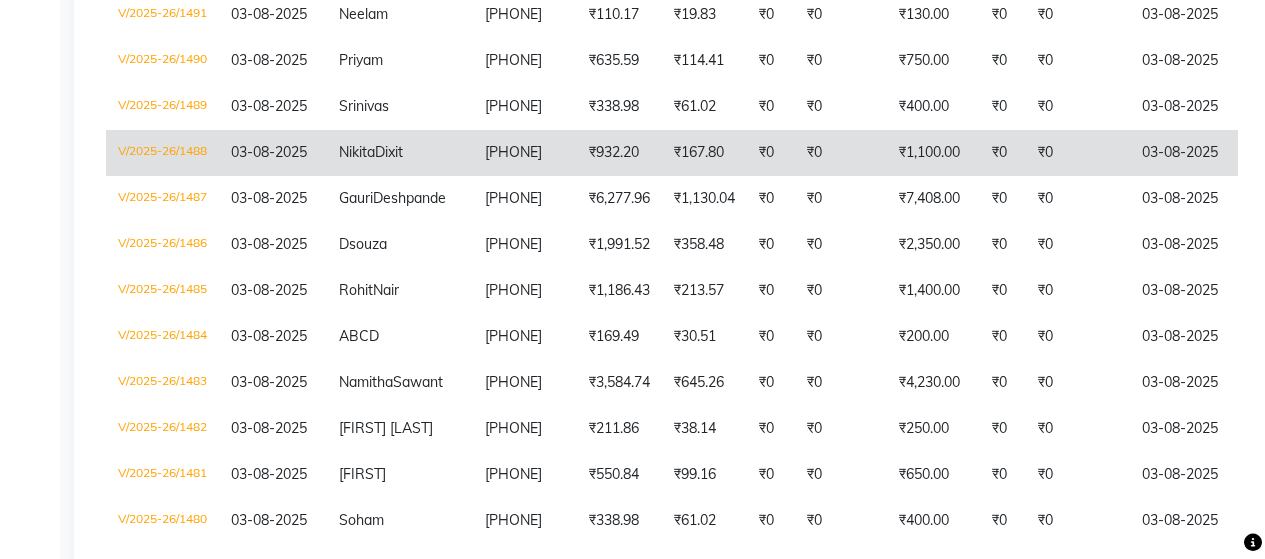click on "9820044656" 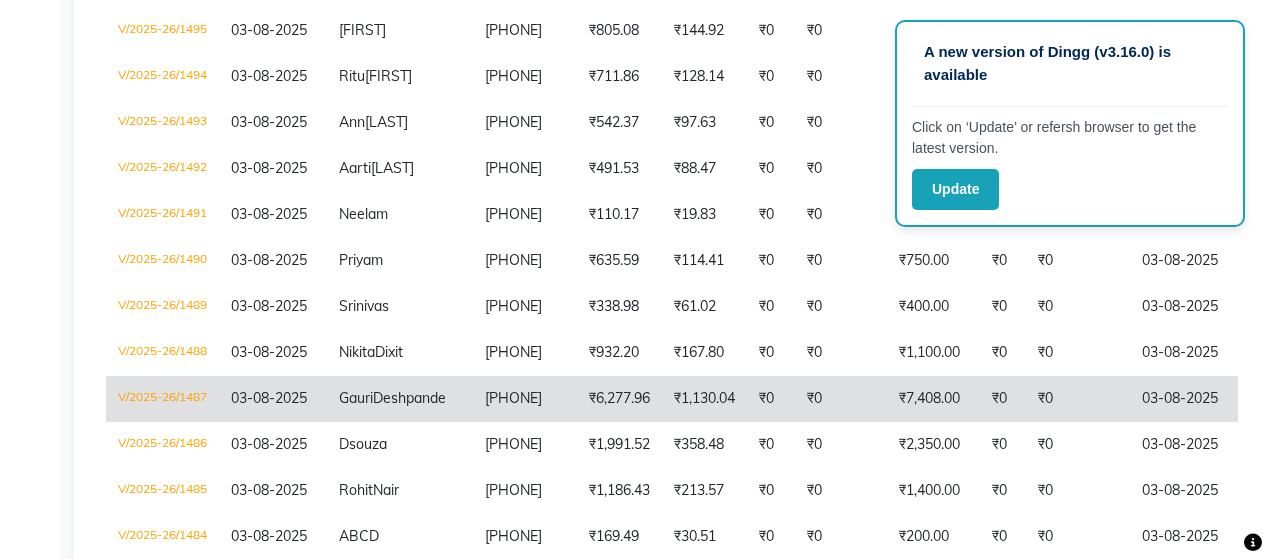 scroll, scrollTop: 1100, scrollLeft: 0, axis: vertical 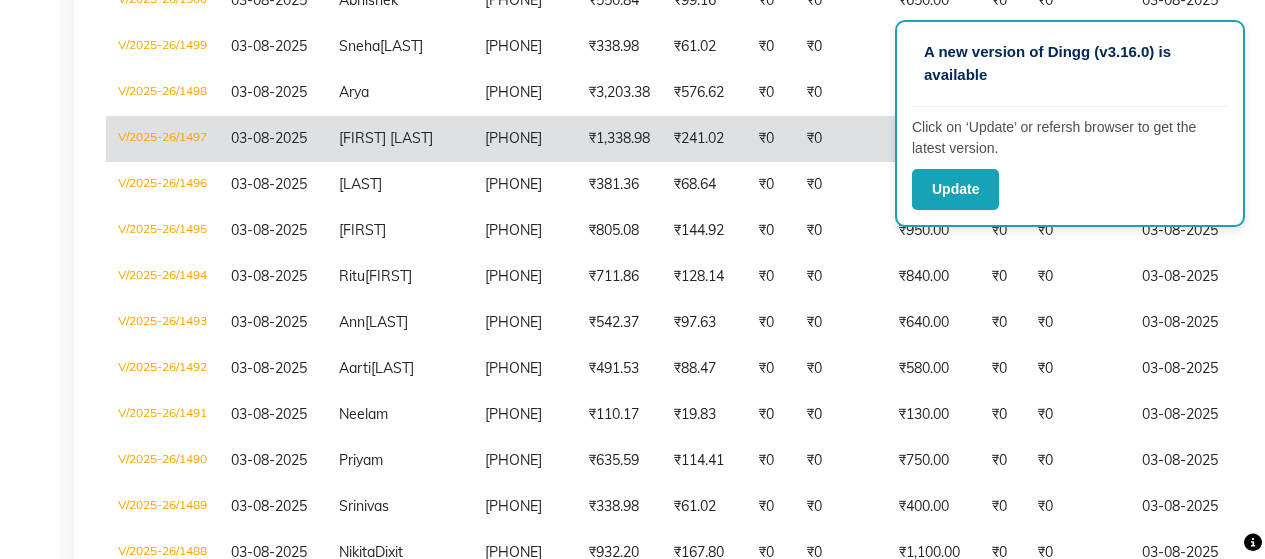 click on "Namrata Bone" 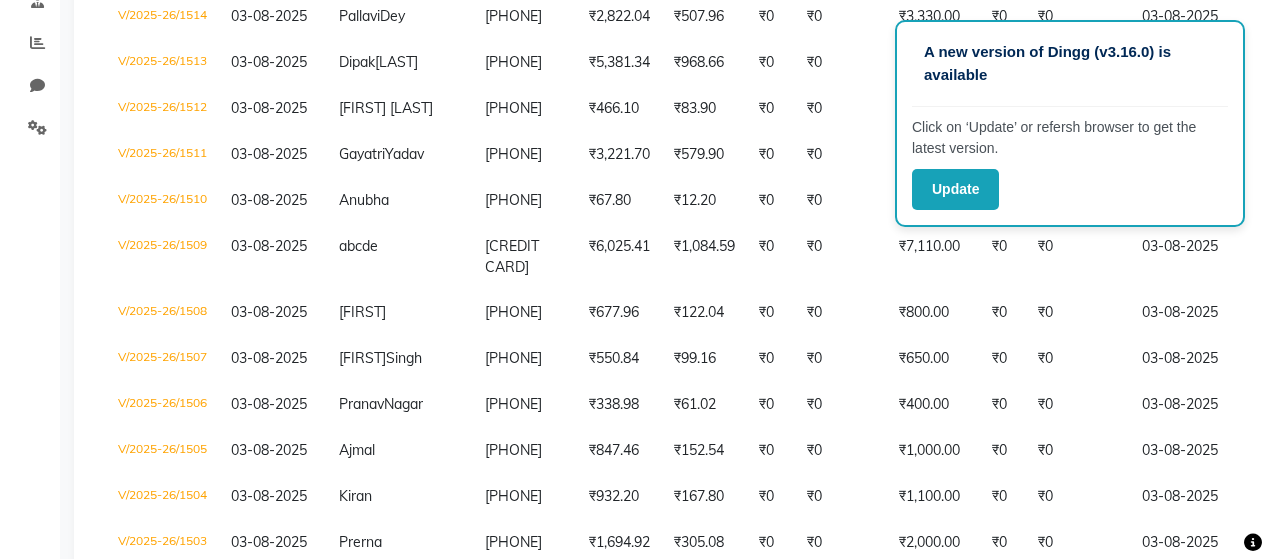 scroll, scrollTop: 0, scrollLeft: 0, axis: both 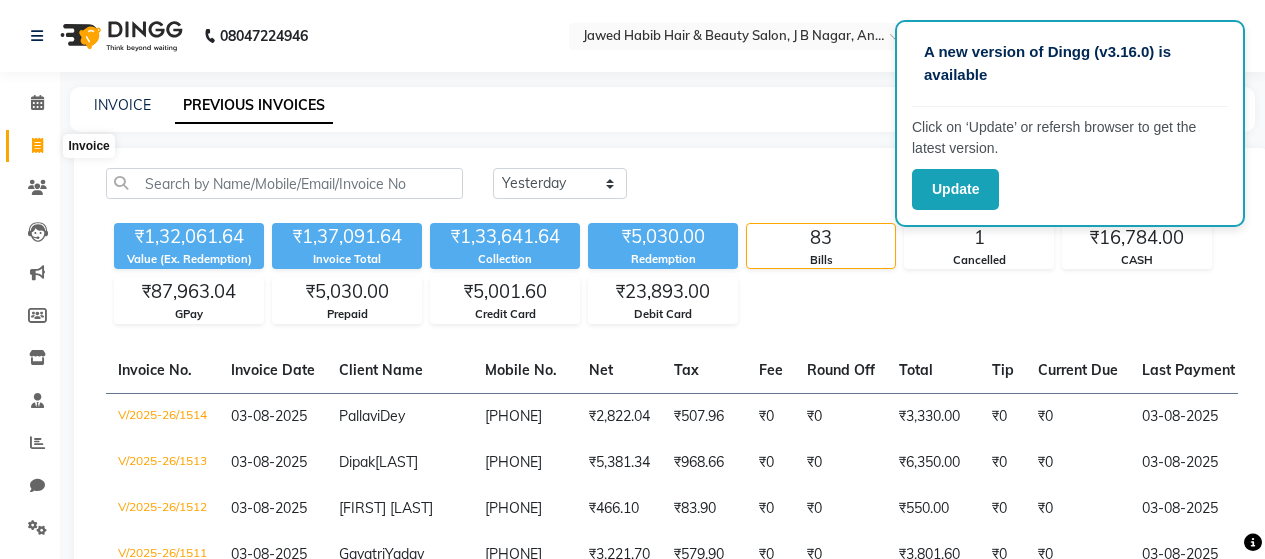 click 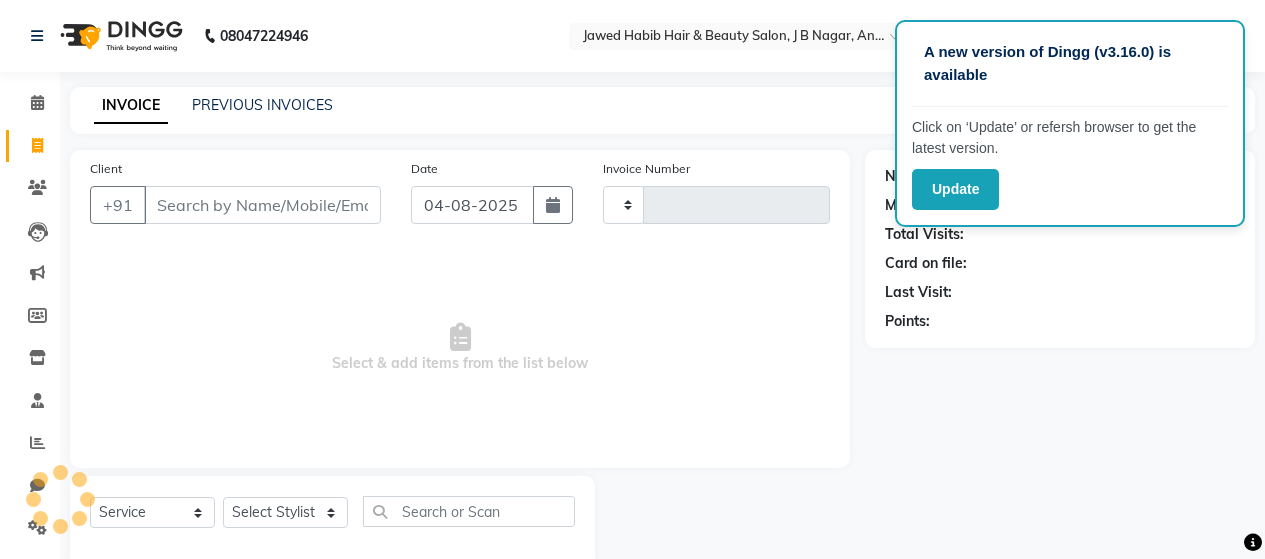 scroll, scrollTop: 42, scrollLeft: 0, axis: vertical 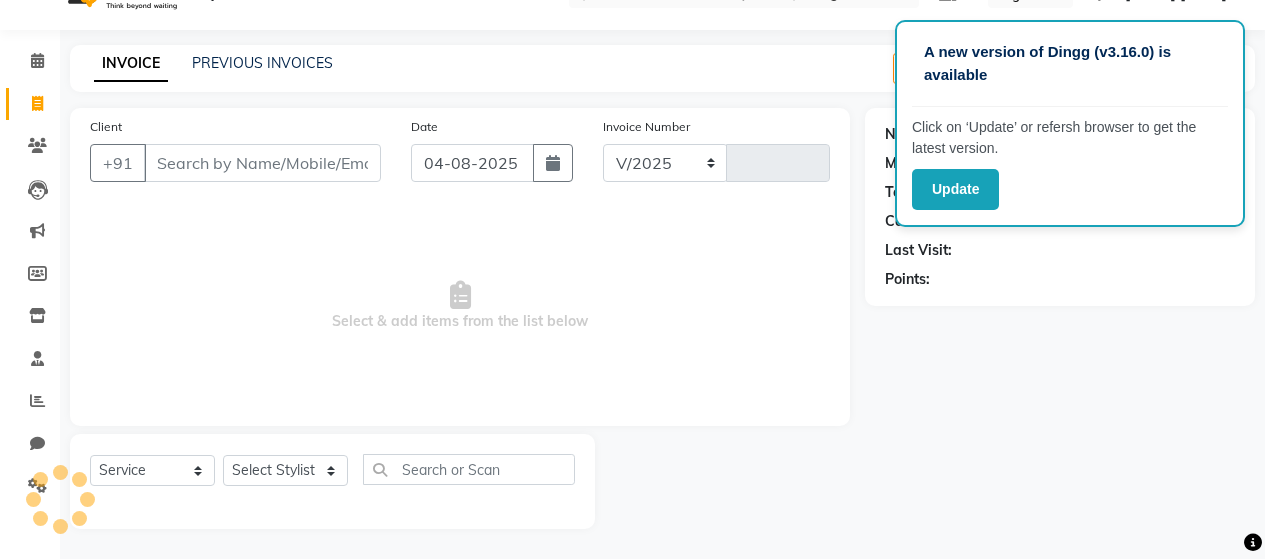select on "7927" 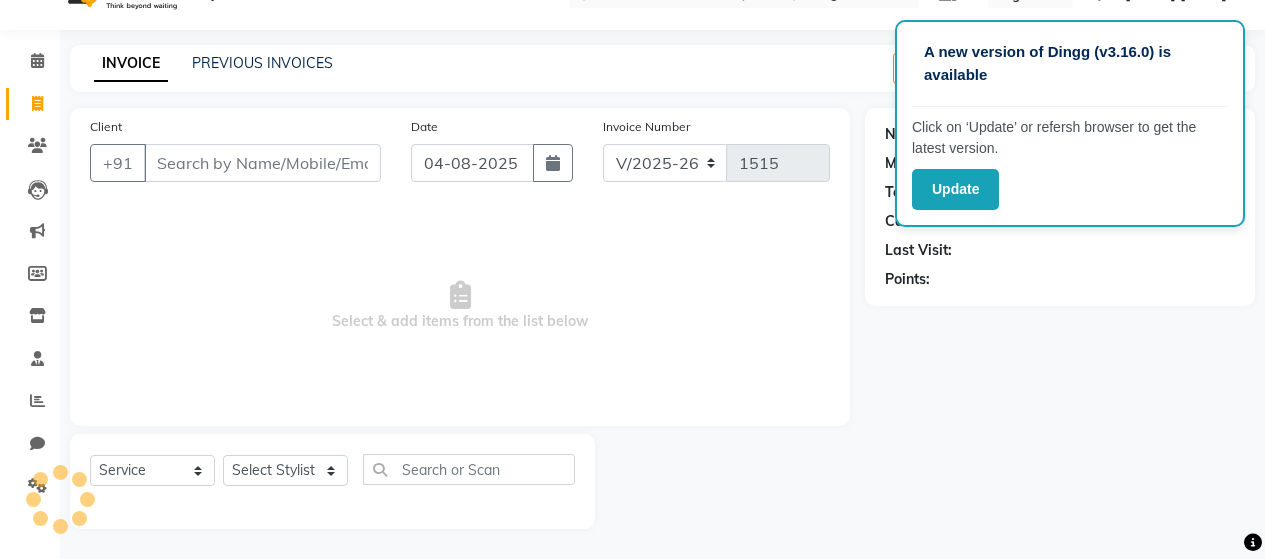 click on "Client" at bounding box center (262, 163) 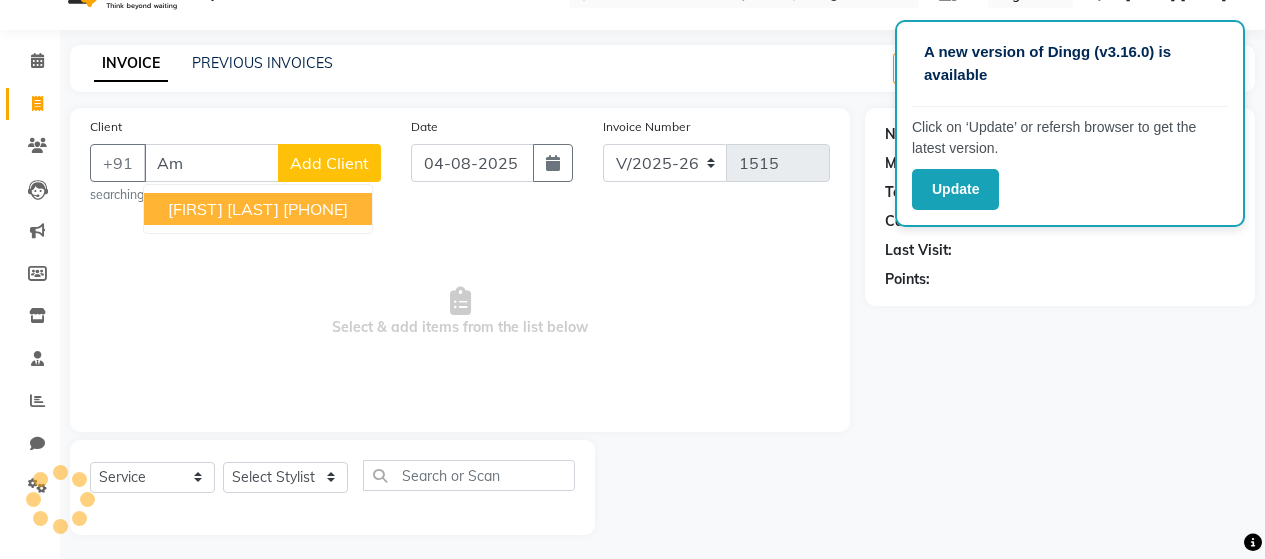 type on "A" 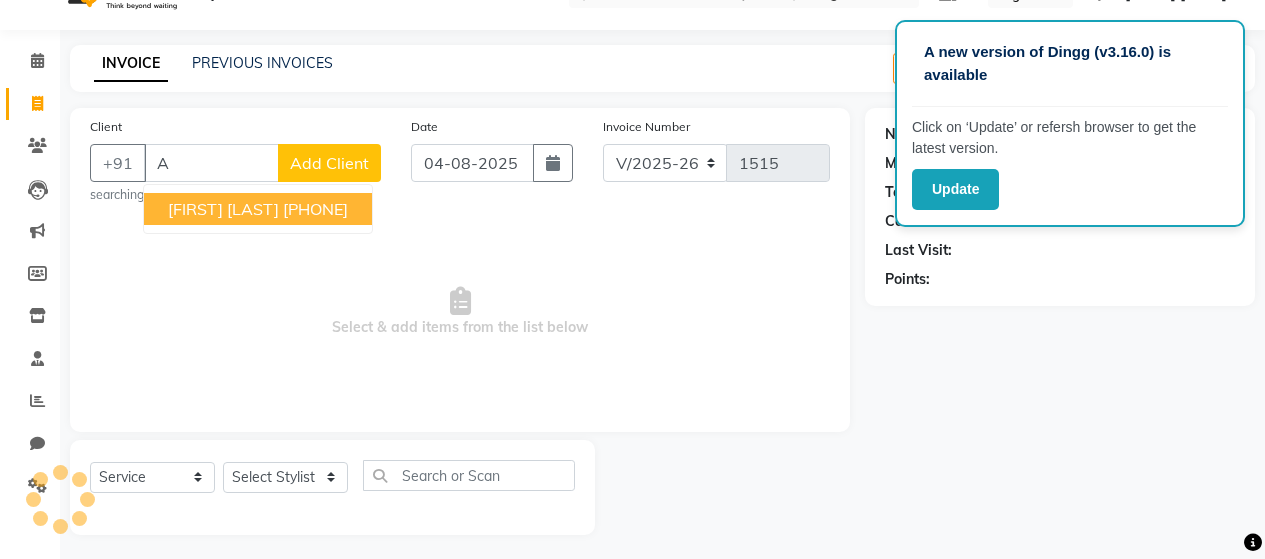 type 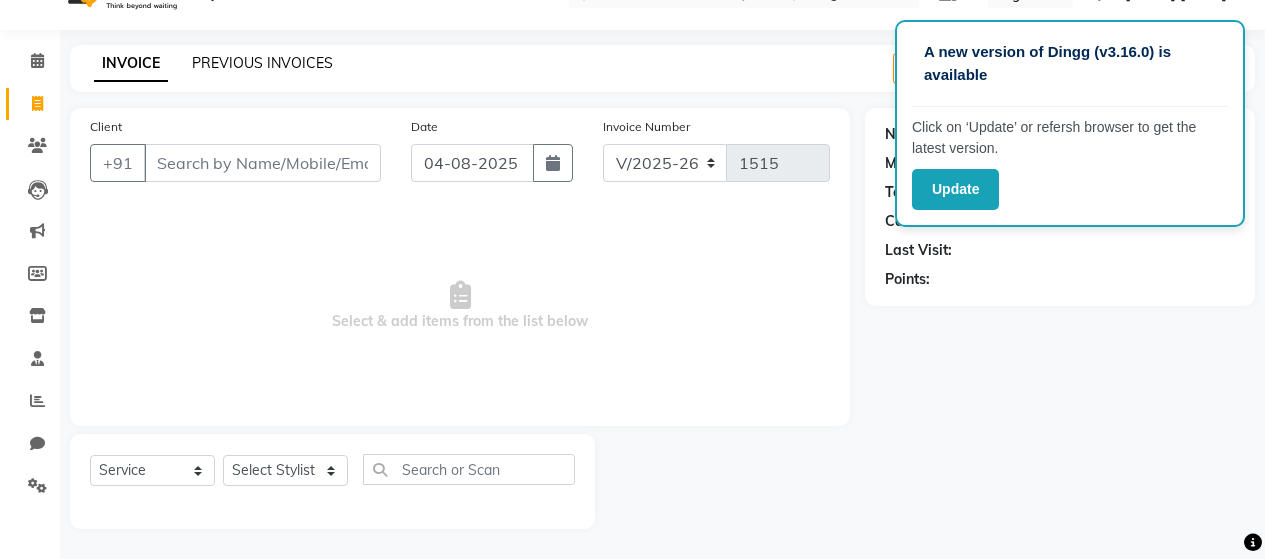 click on "PREVIOUS INVOICES" 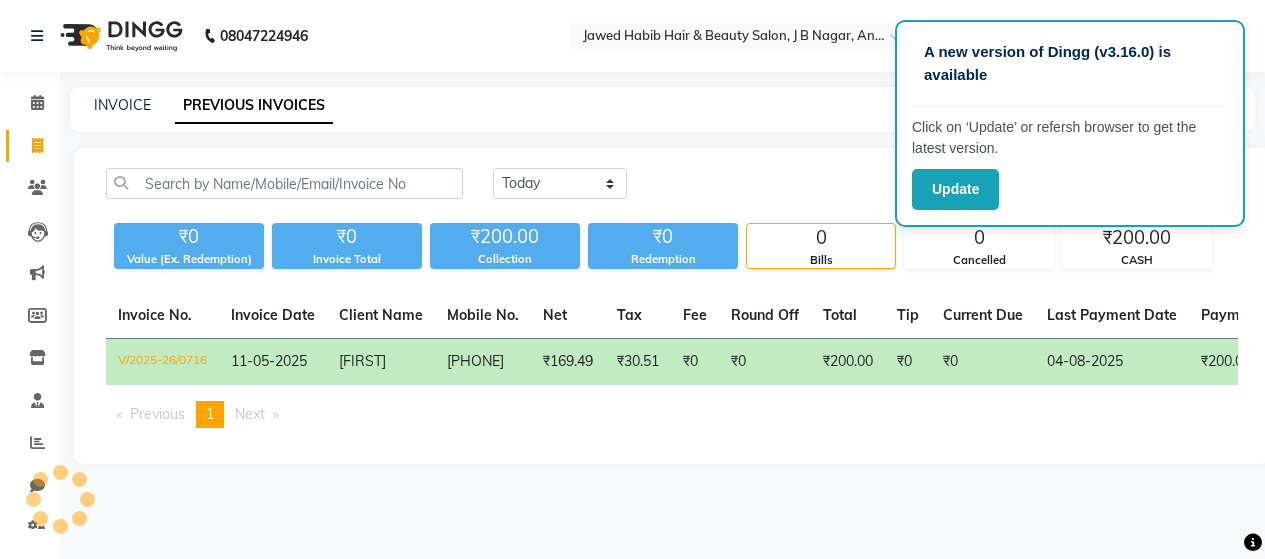 scroll, scrollTop: 0, scrollLeft: 0, axis: both 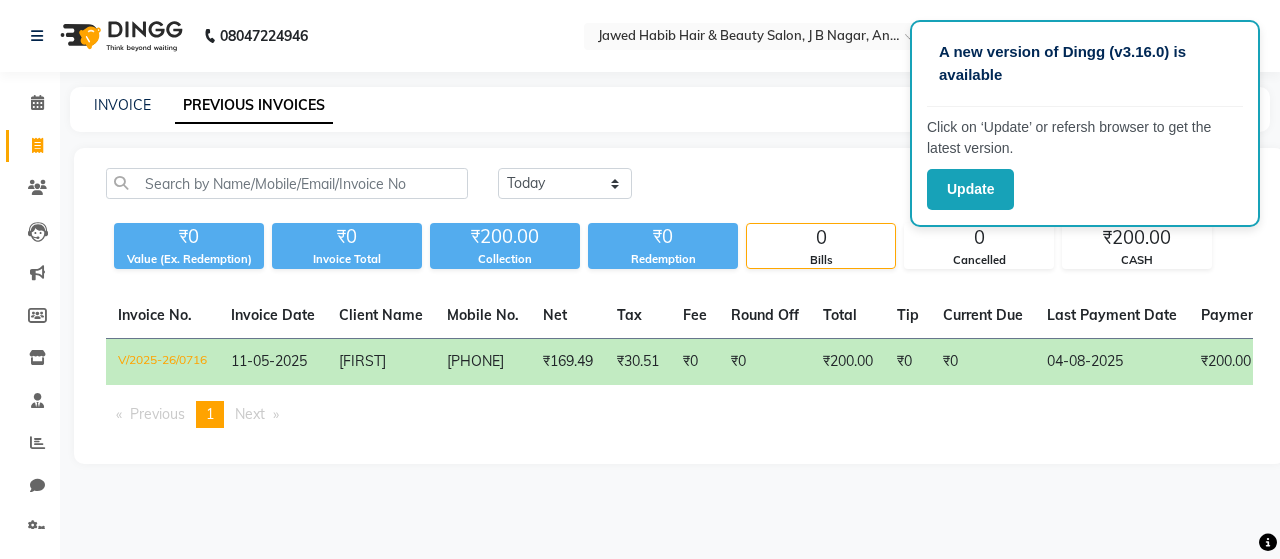 click on "PREVIOUS INVOICES" 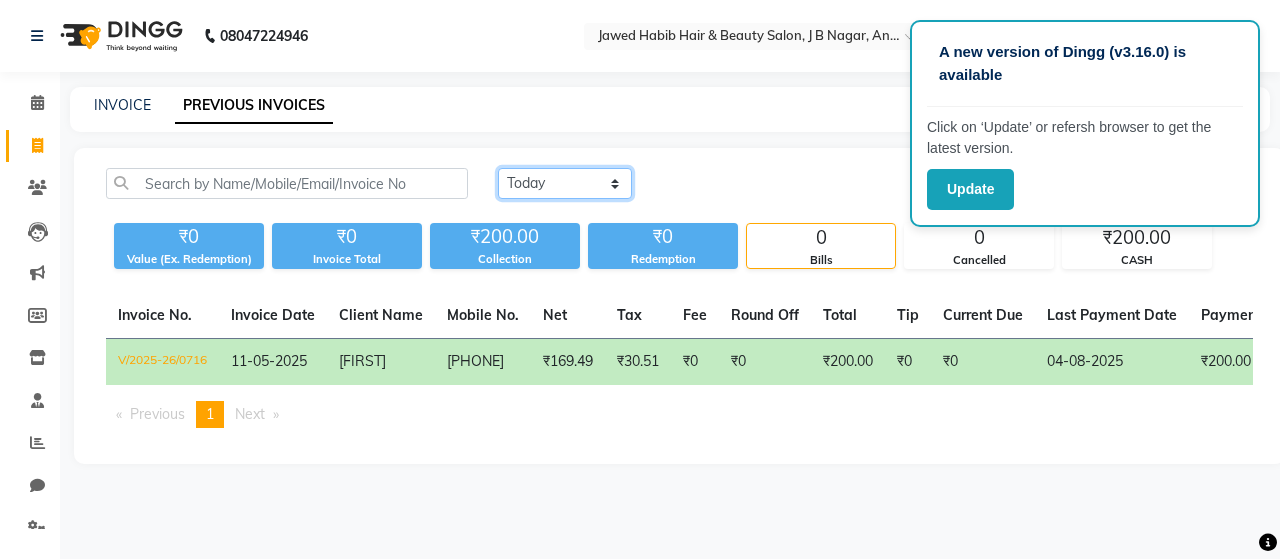 click on "Today Yesterday Custom Range" 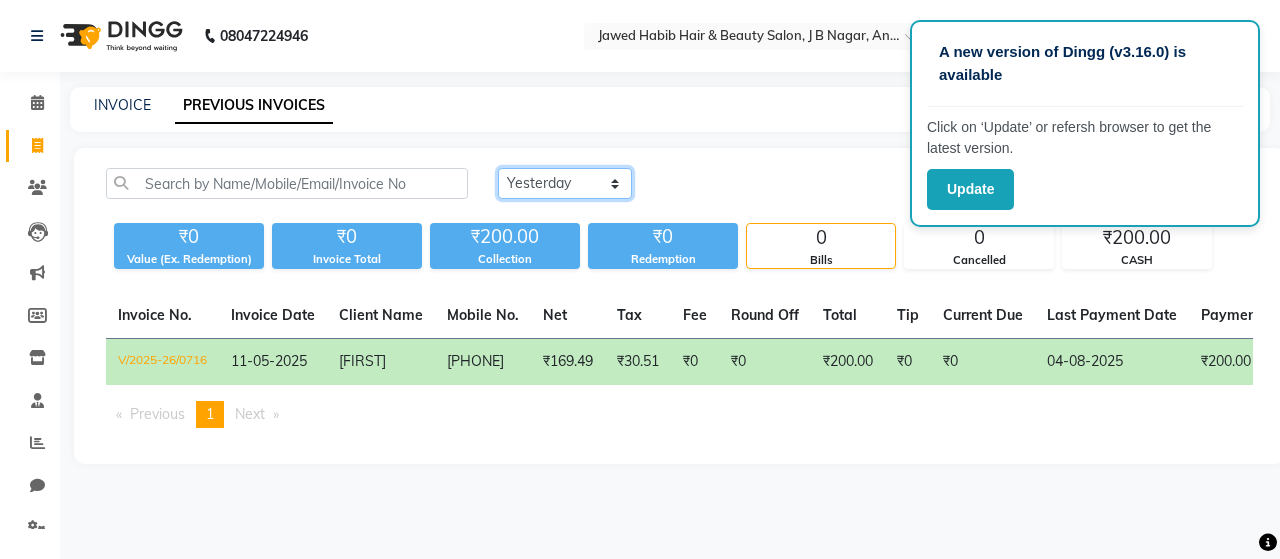 click on "Today Yesterday Custom Range" 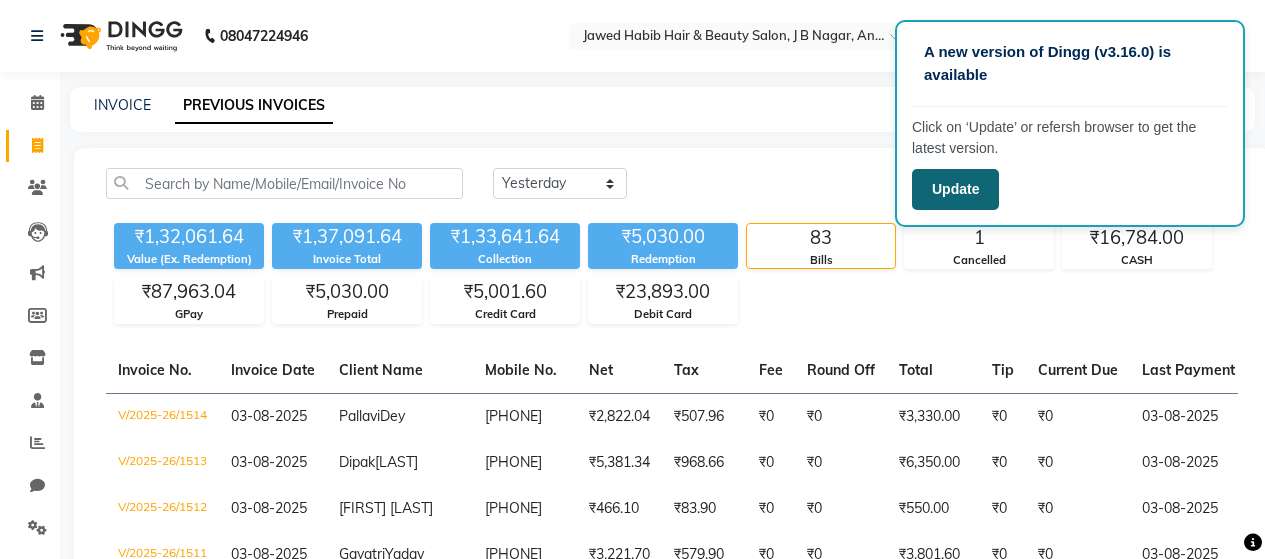 click on "Update" 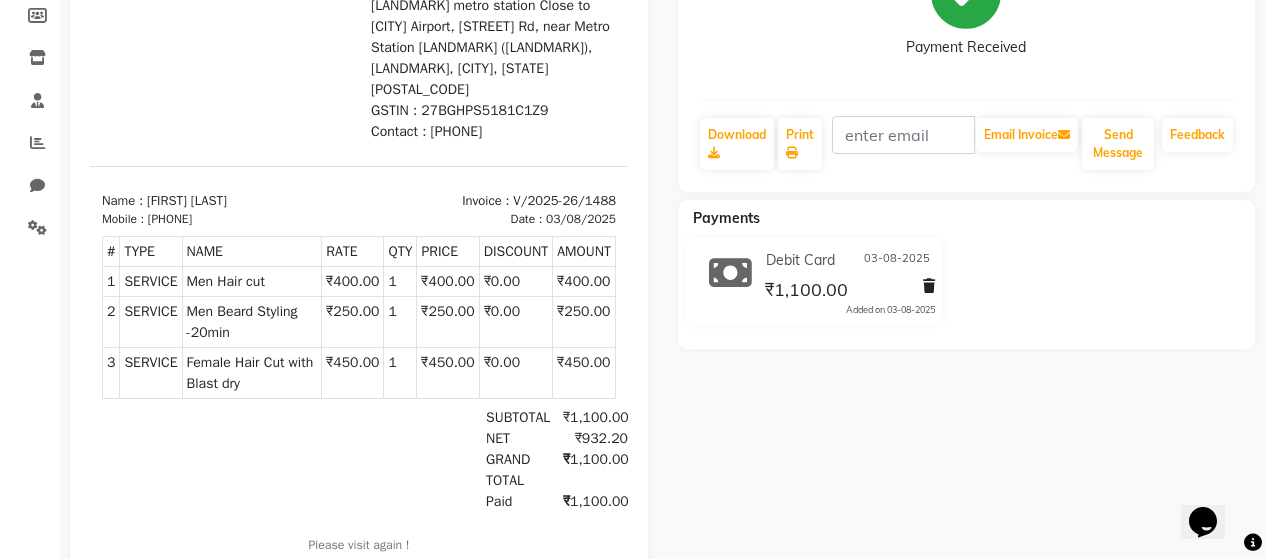 scroll, scrollTop: 0, scrollLeft: 0, axis: both 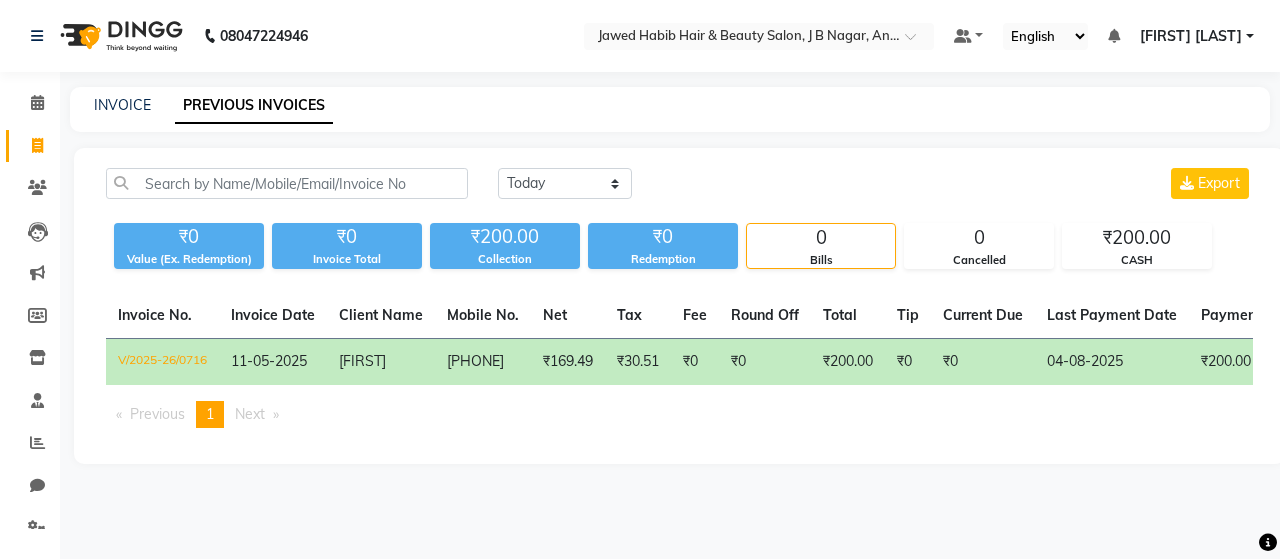 select on "en" 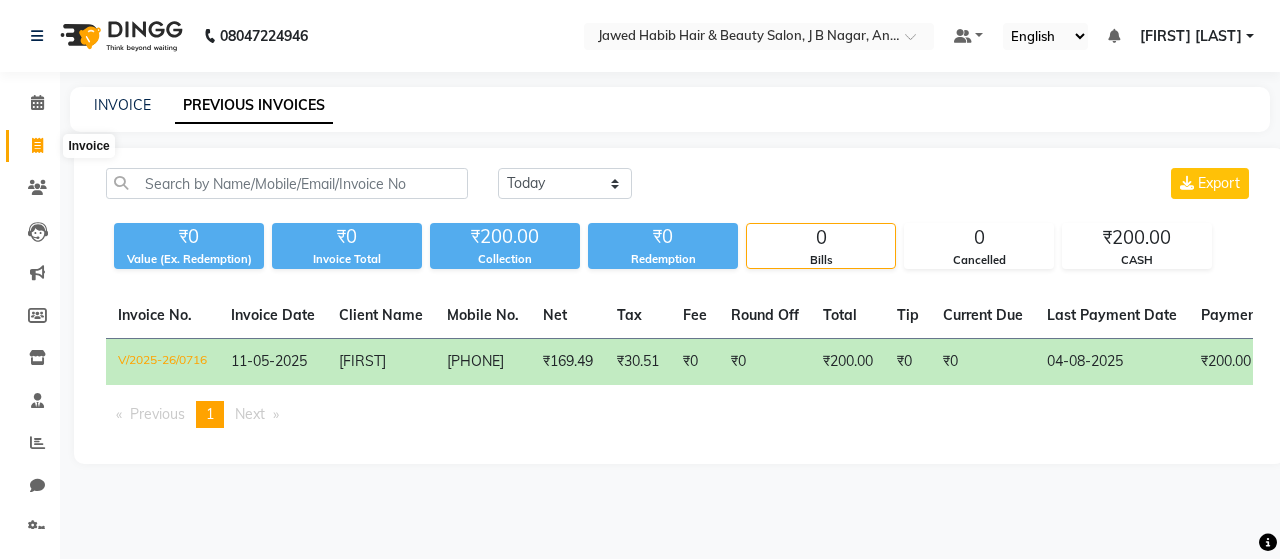 click 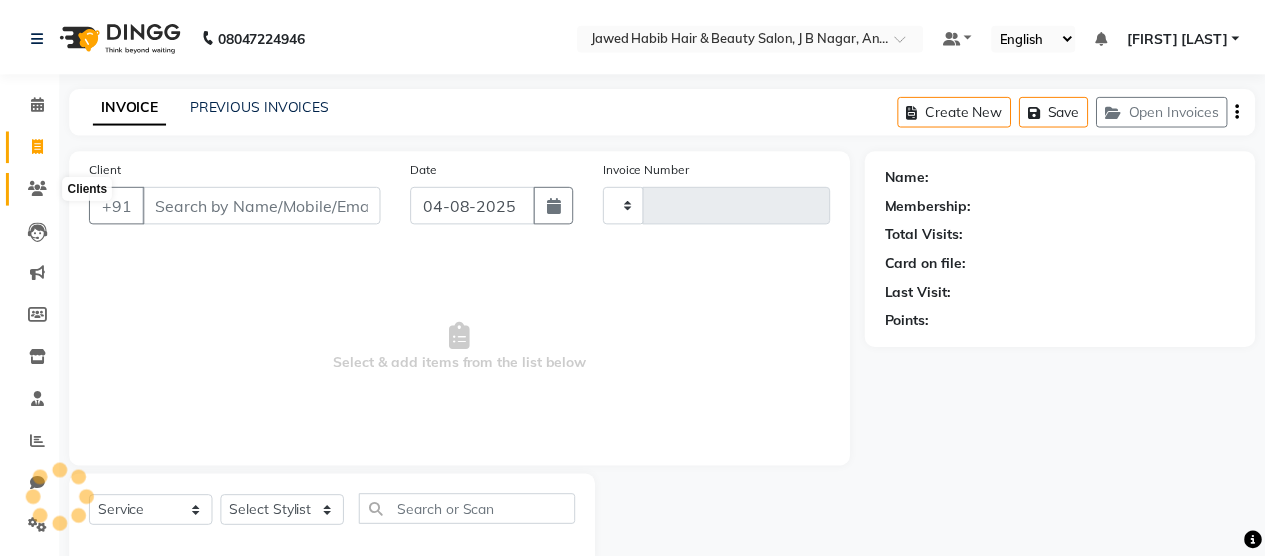 scroll, scrollTop: 42, scrollLeft: 0, axis: vertical 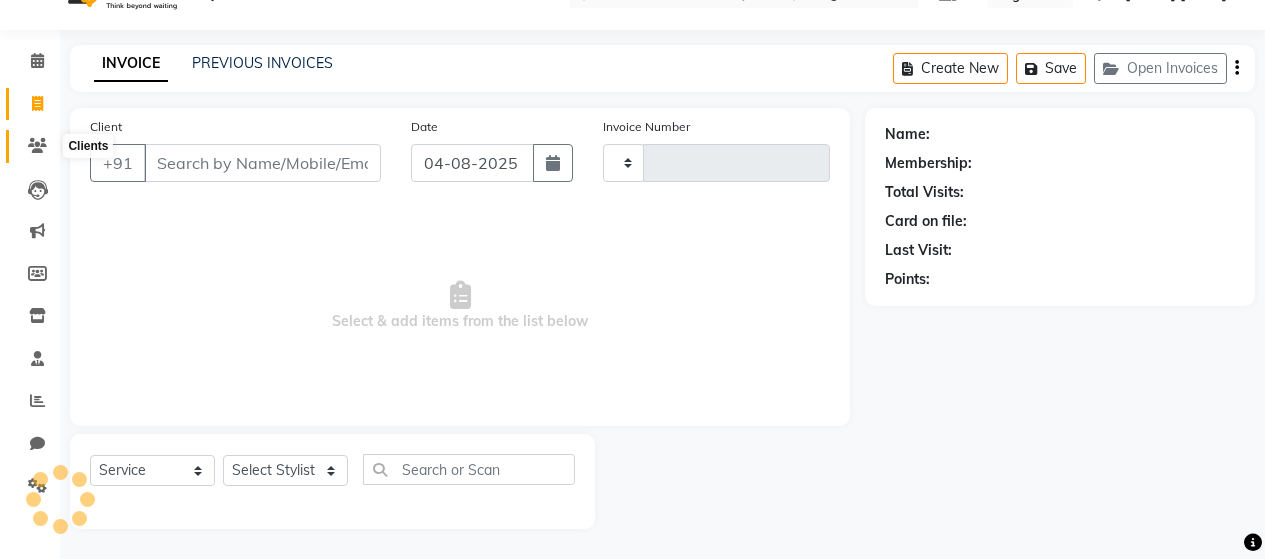 type on "1515" 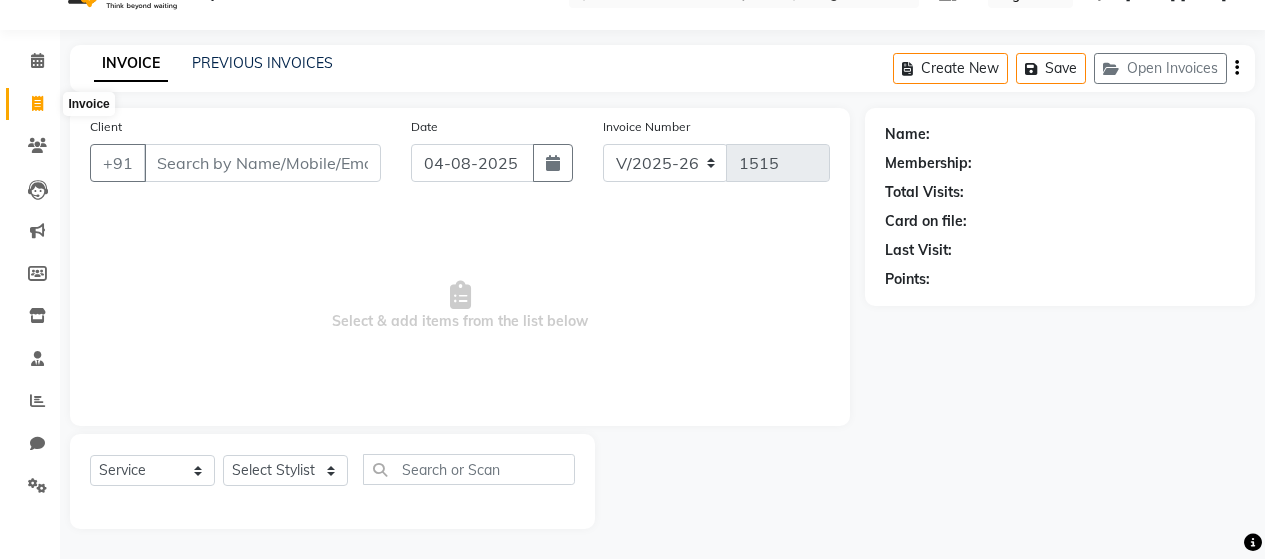 click 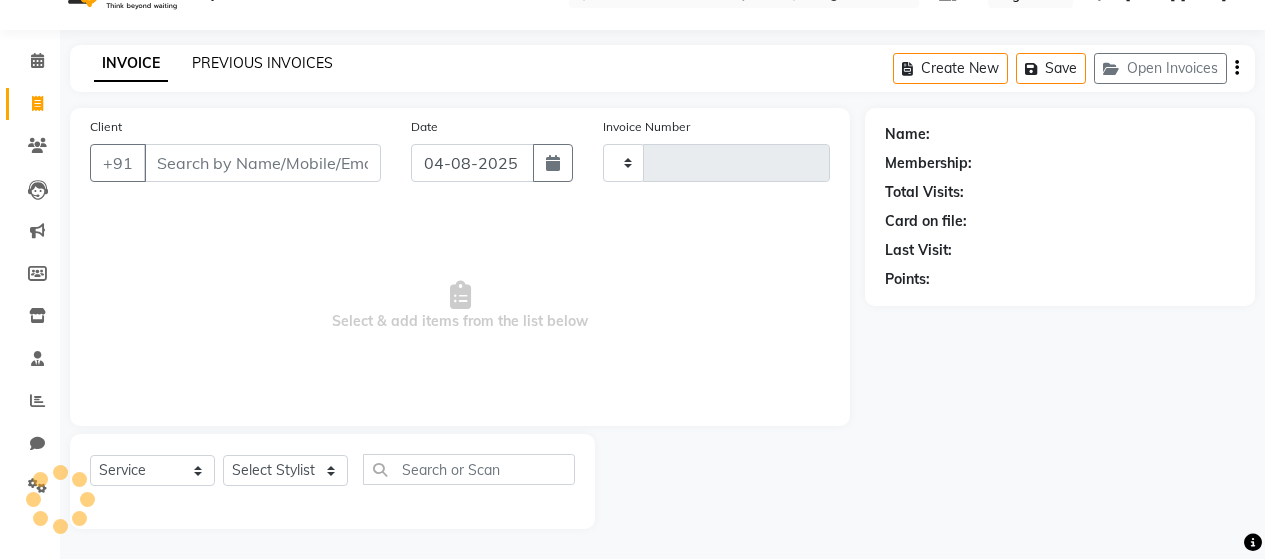 click on "PREVIOUS INVOICES" 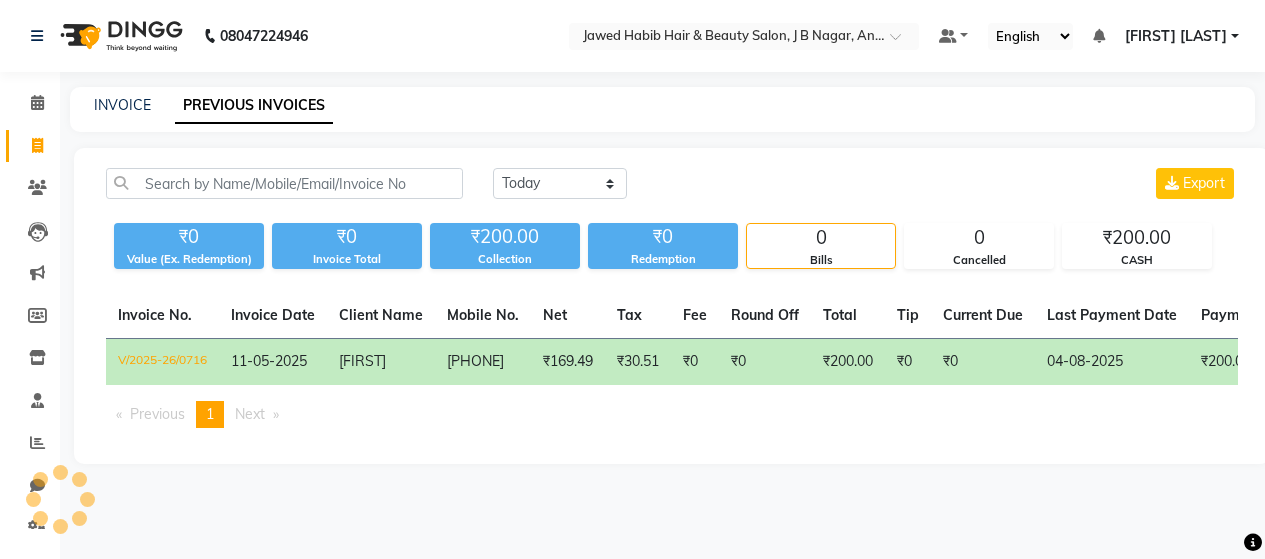 scroll, scrollTop: 0, scrollLeft: 0, axis: both 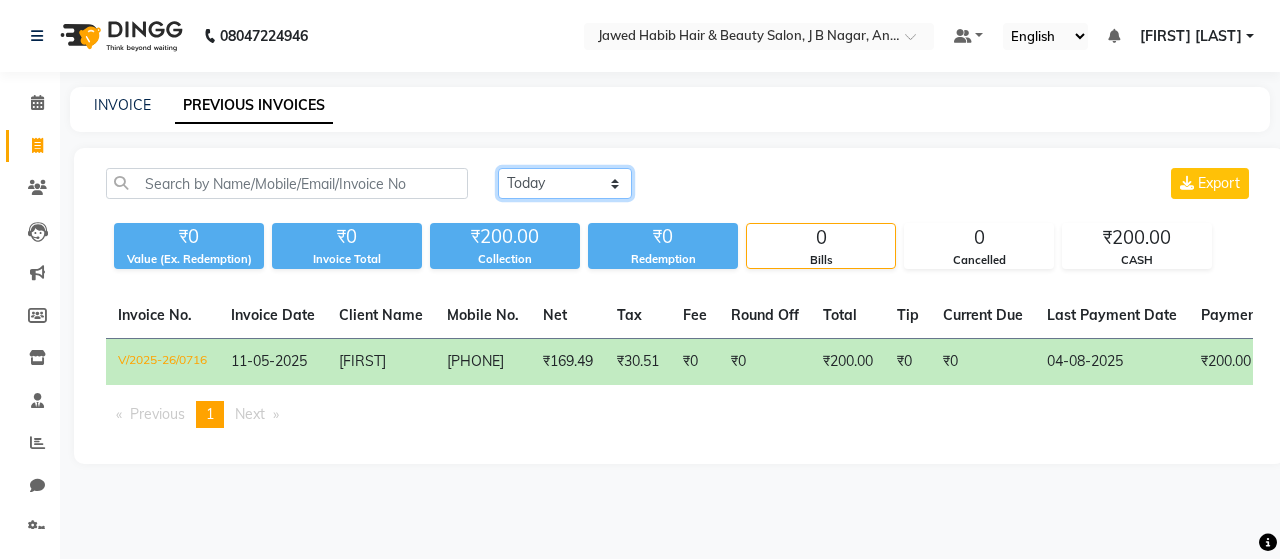 click on "Today Yesterday Custom Range" 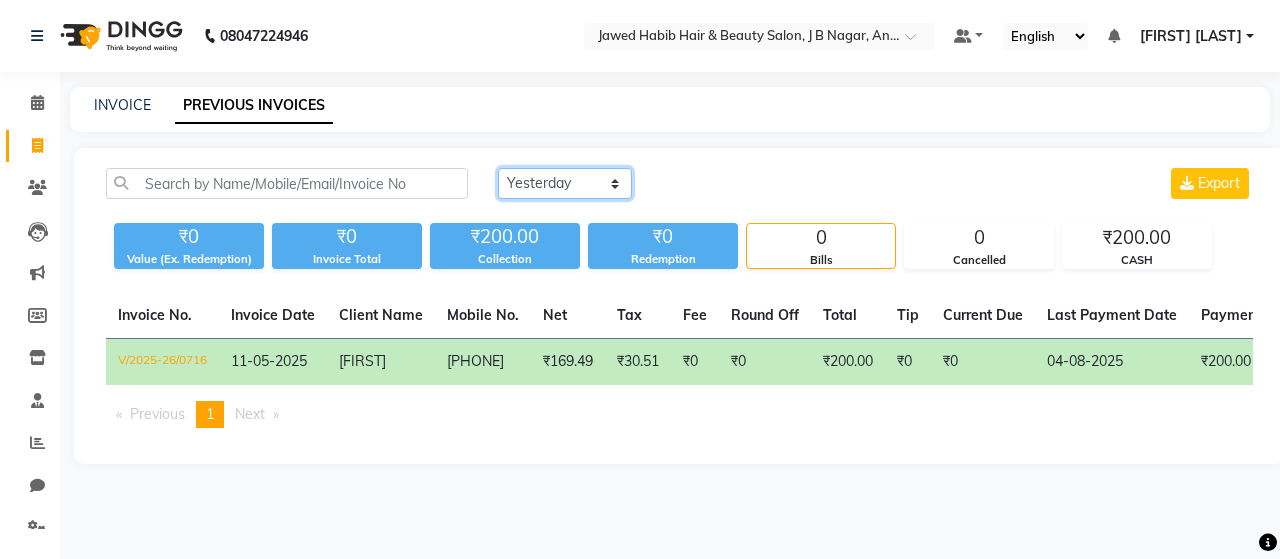 click on "Today Yesterday Custom Range" 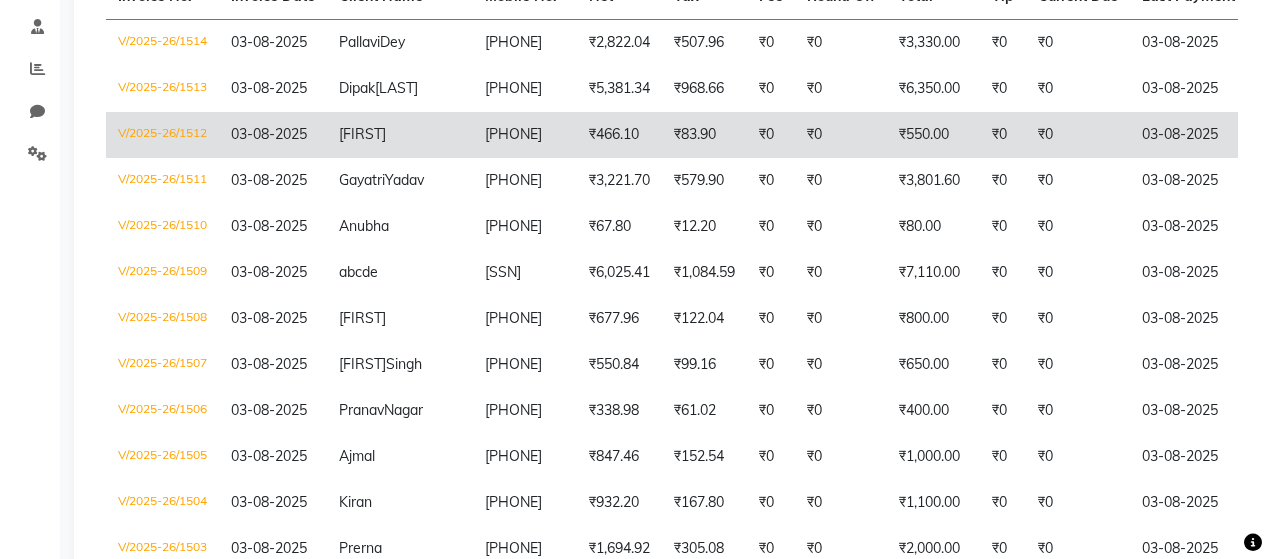 scroll, scrollTop: 400, scrollLeft: 0, axis: vertical 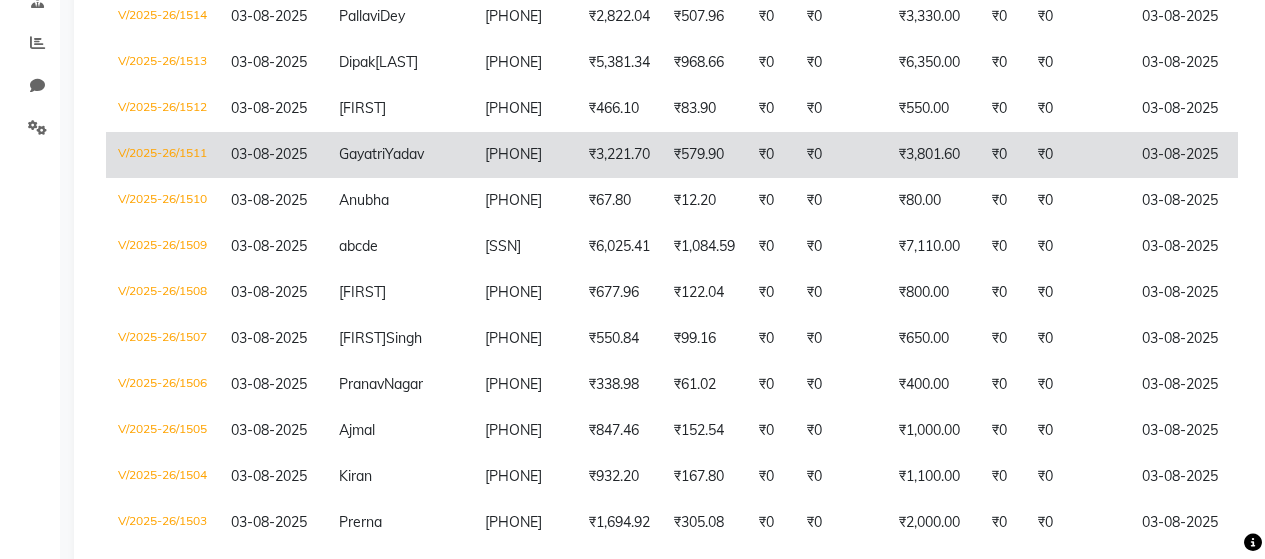 click on "₹3,221.70" 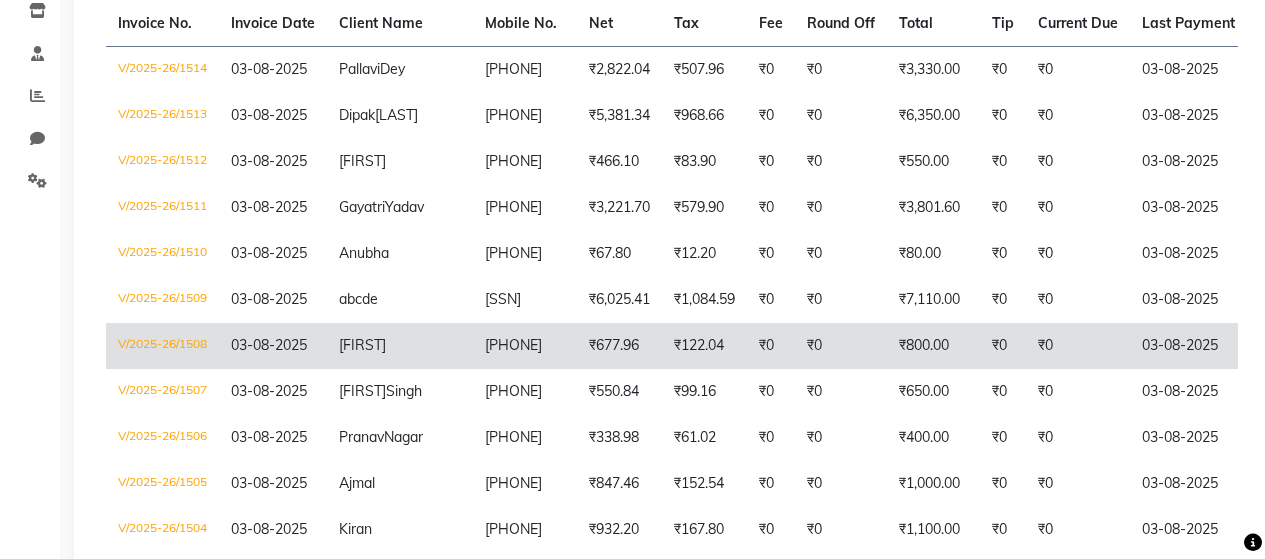 scroll, scrollTop: 300, scrollLeft: 0, axis: vertical 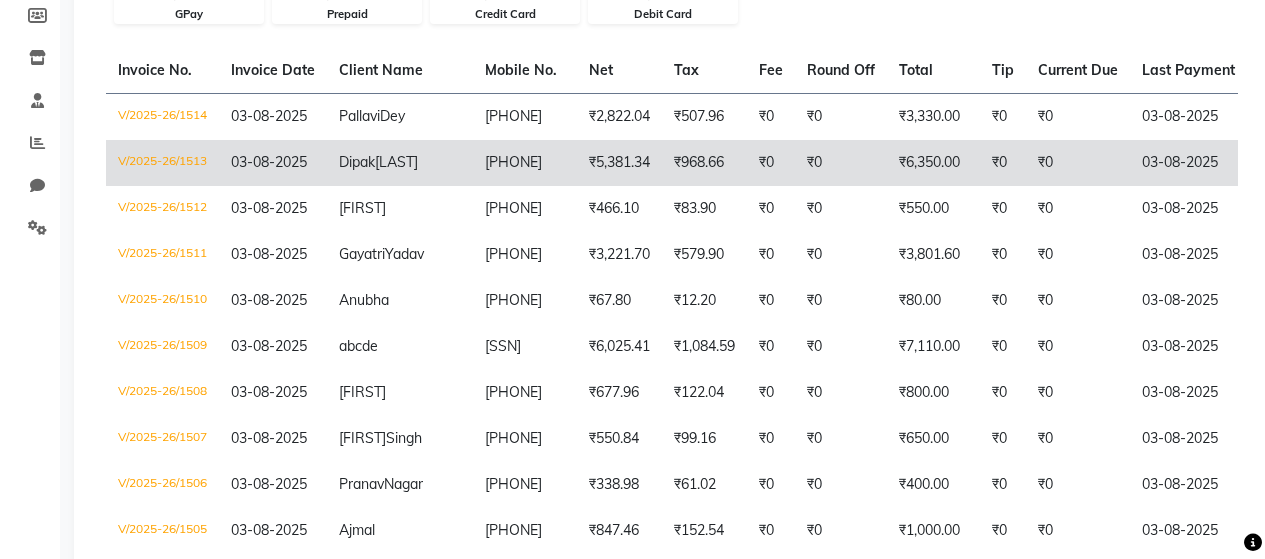 click on "7972710108" 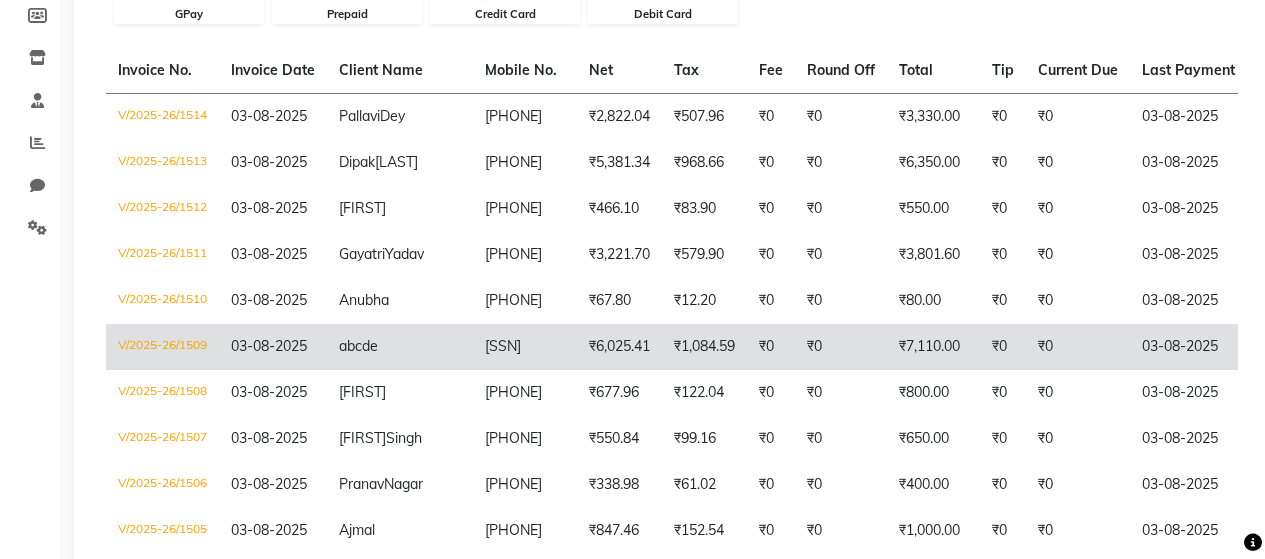 scroll, scrollTop: 200, scrollLeft: 0, axis: vertical 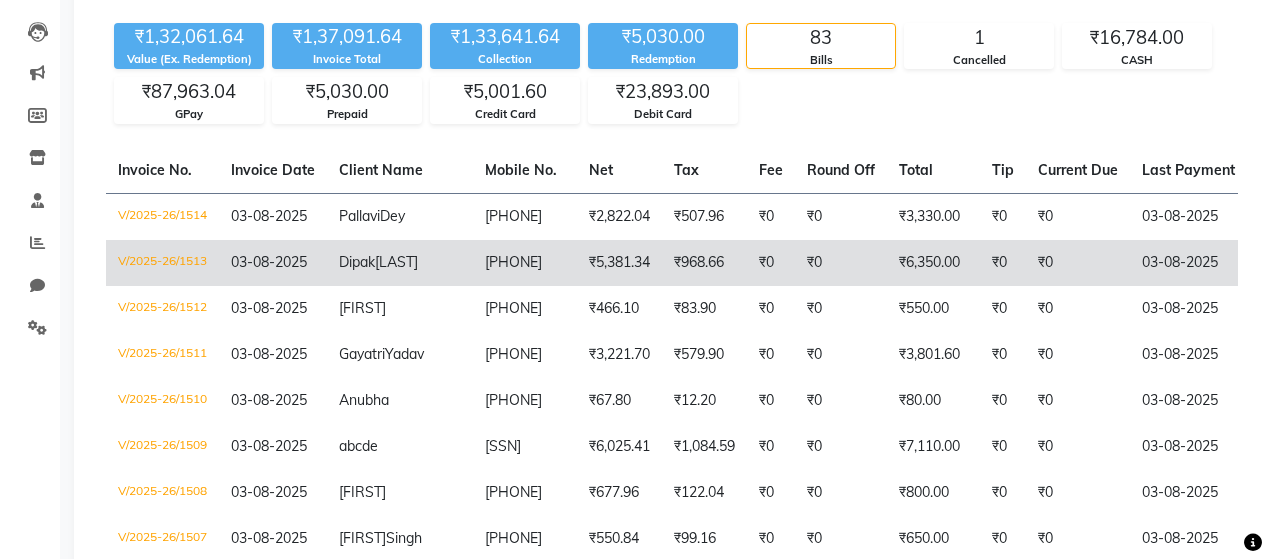 click on "₹968.66" 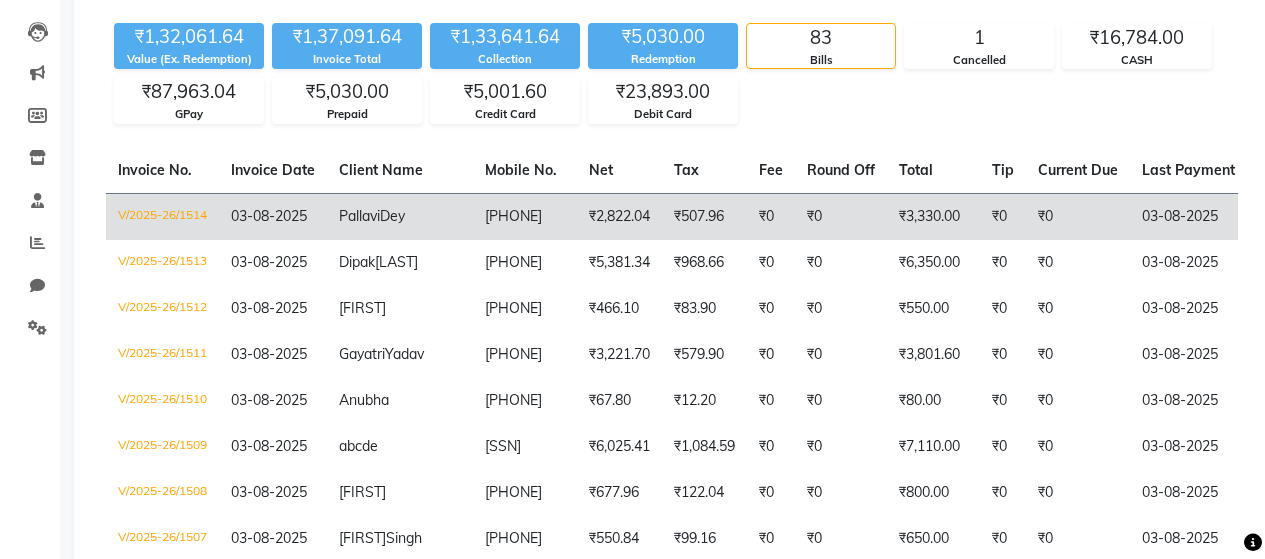 click on "8011425274" 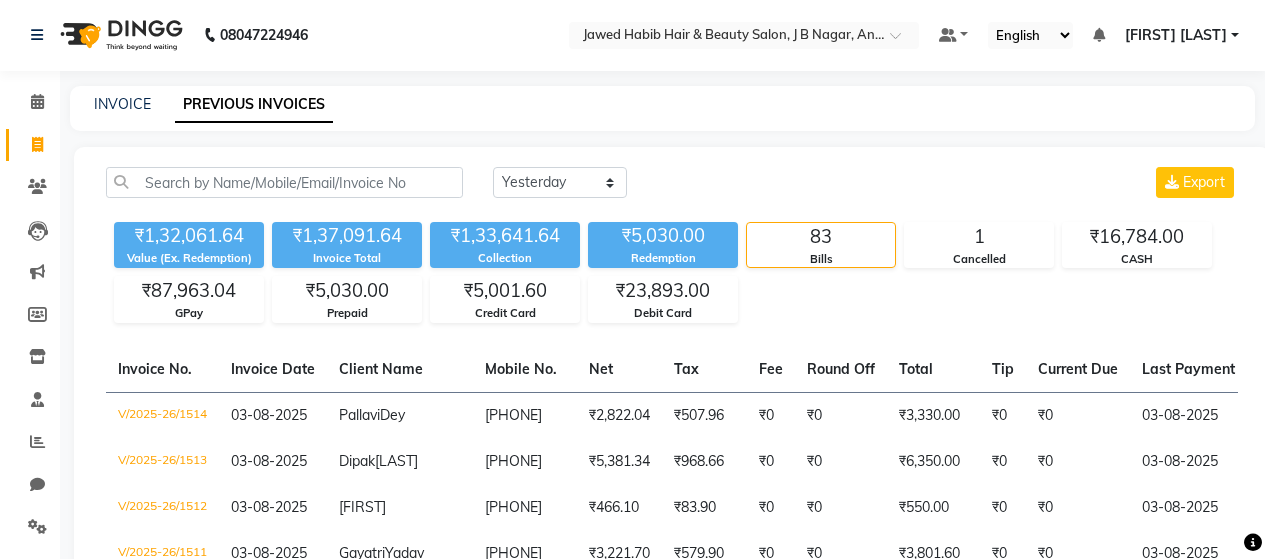 scroll, scrollTop: 0, scrollLeft: 0, axis: both 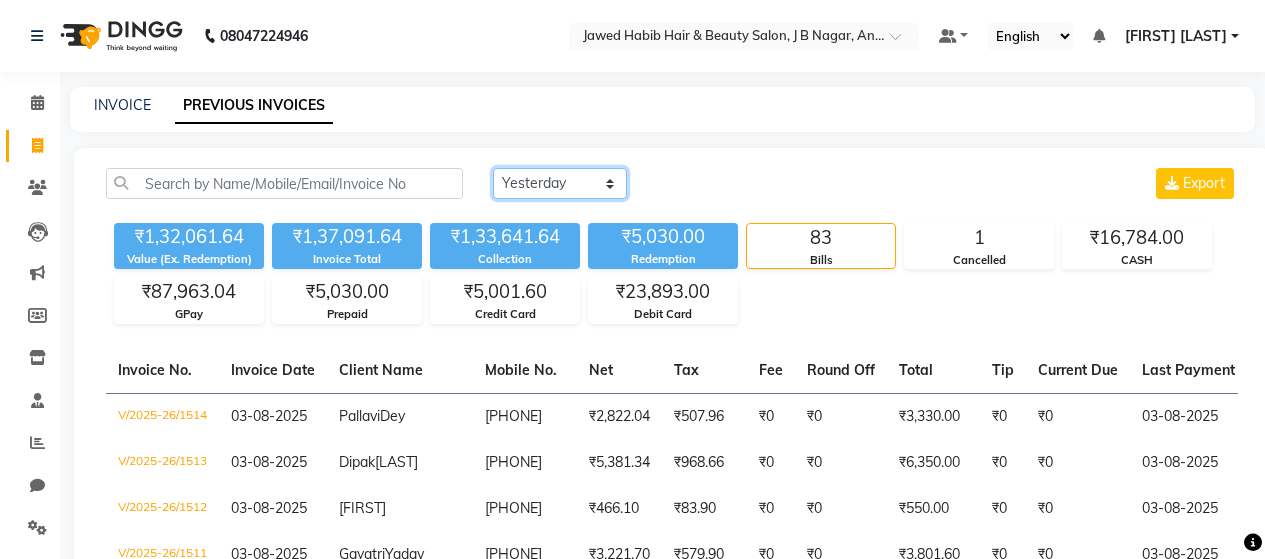 click on "Today Yesterday Custom Range" 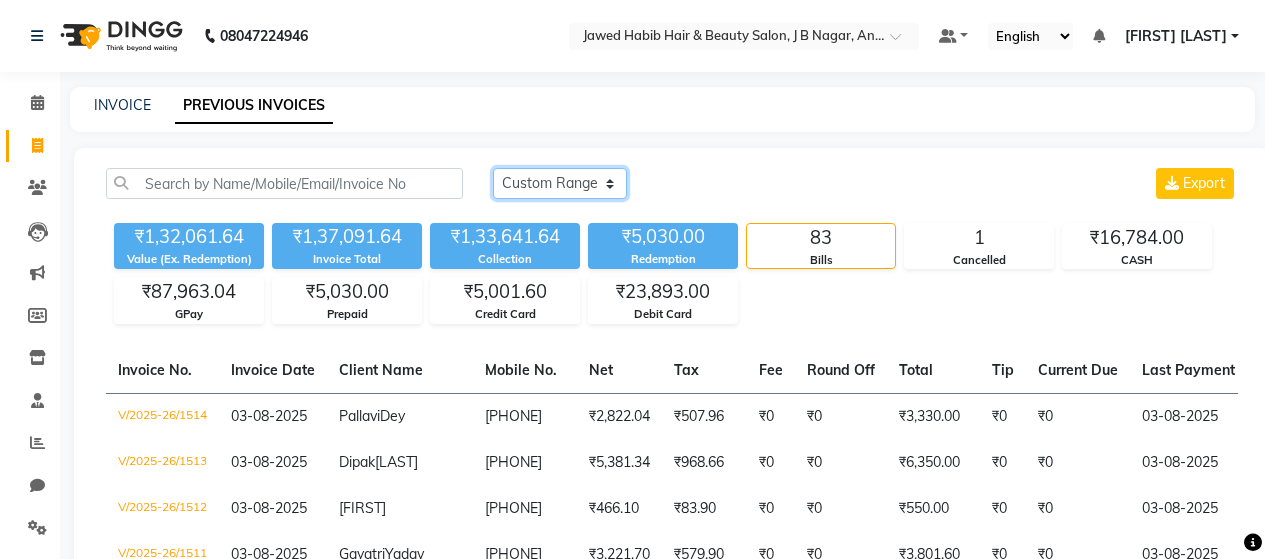 click on "Today Yesterday Custom Range" 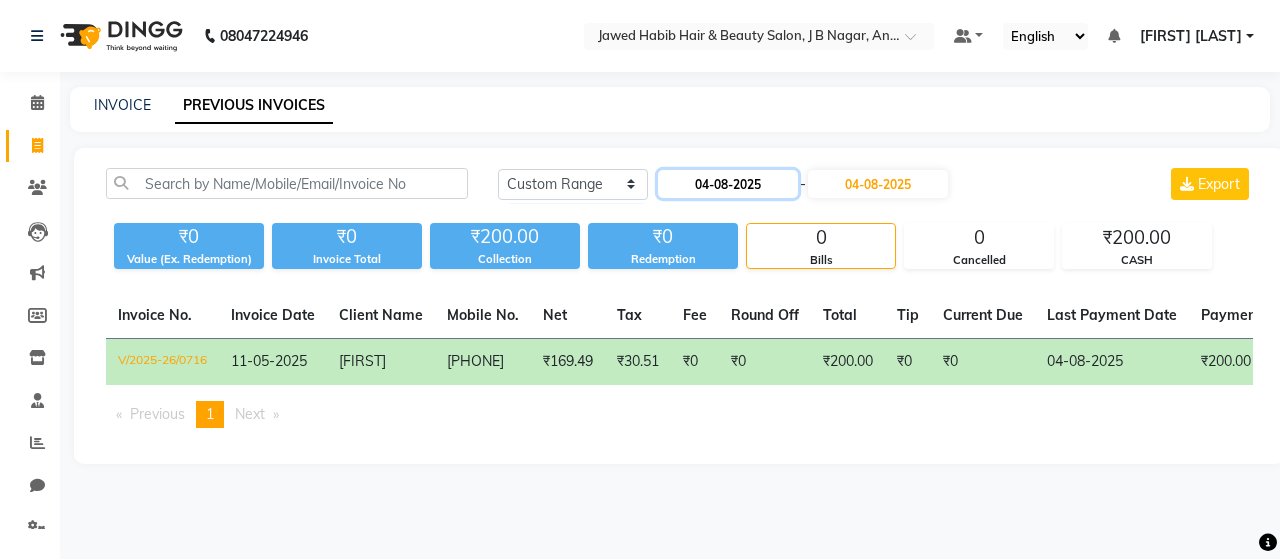 click on "04-08-2025" 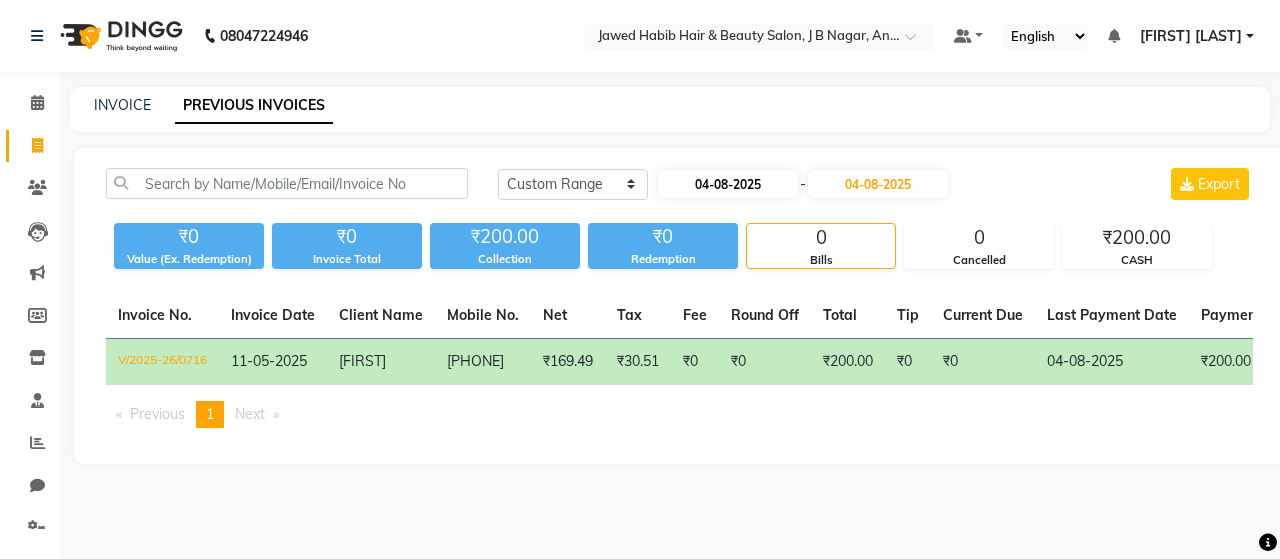 select on "8" 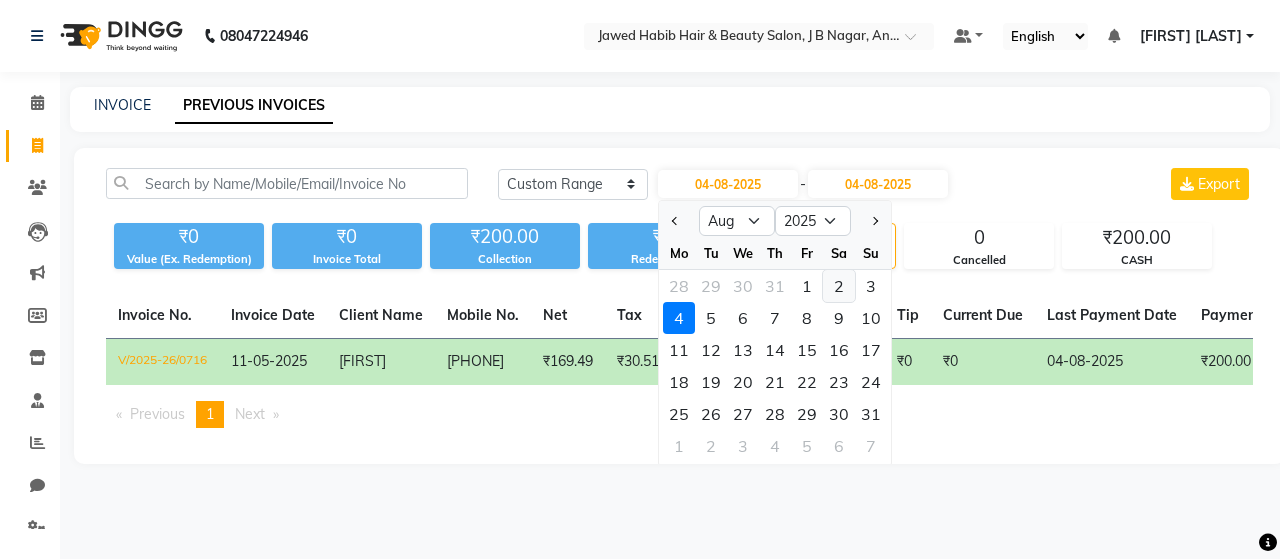 click on "2" 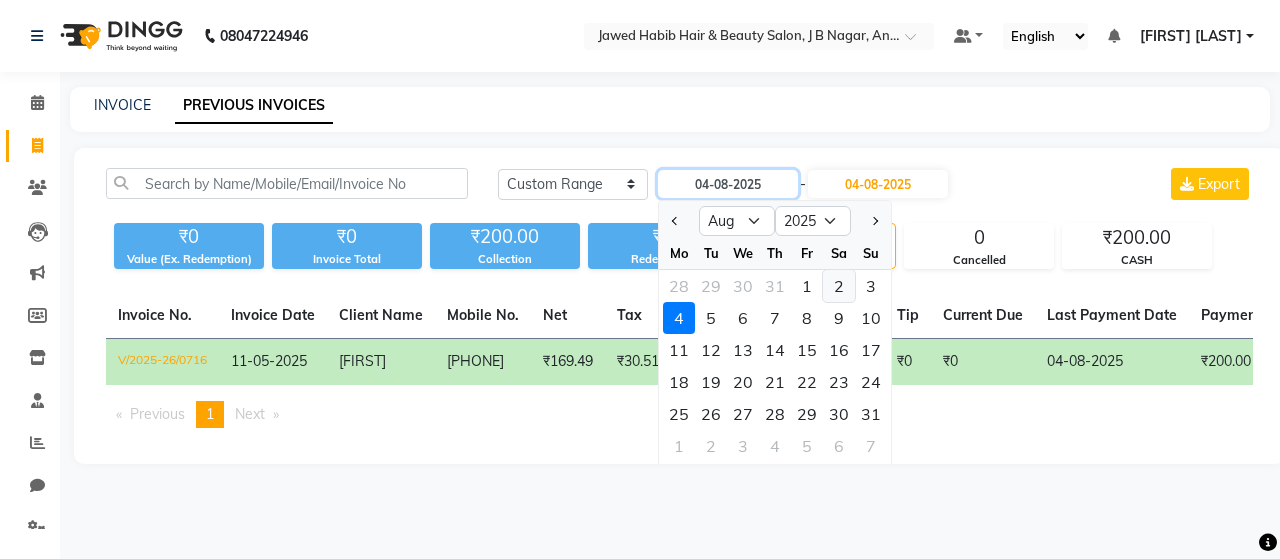 type on "02-08-2025" 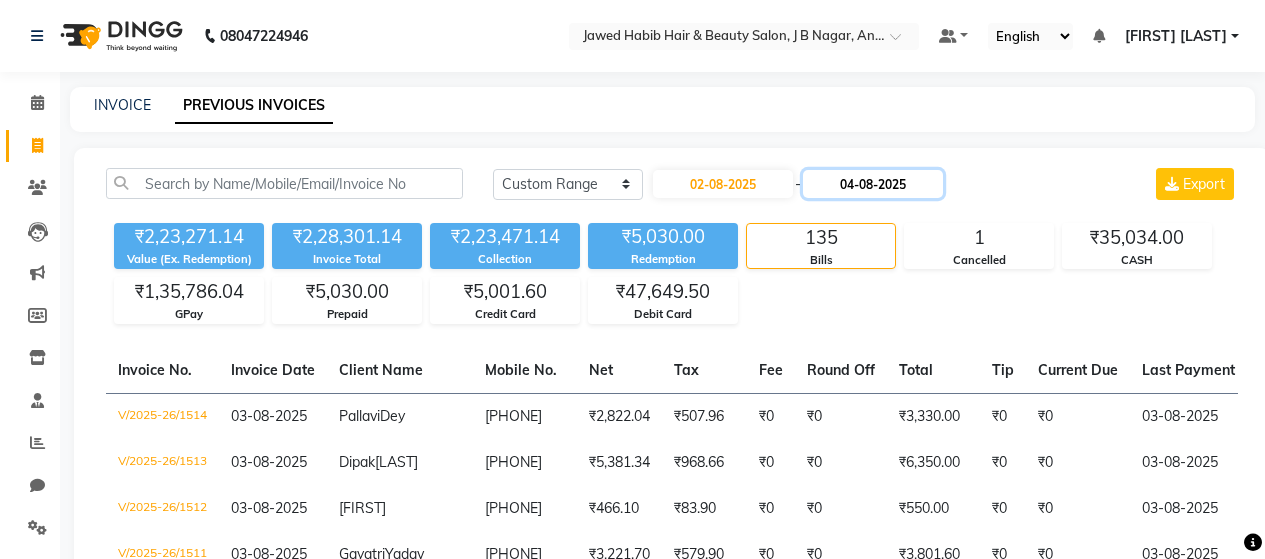 click on "04-08-2025" 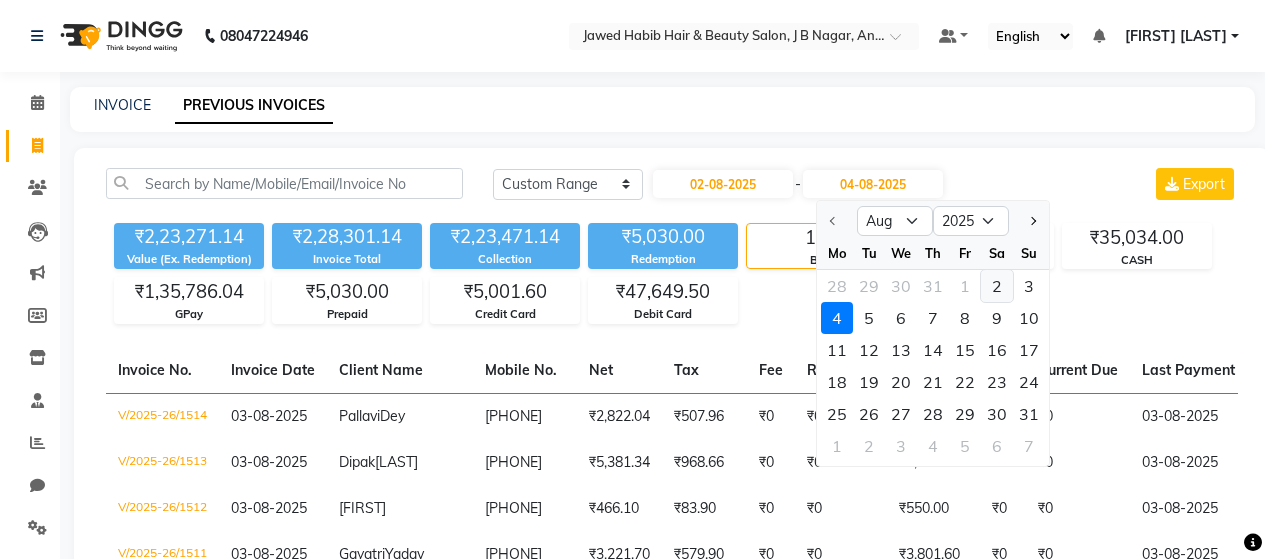 click on "2" 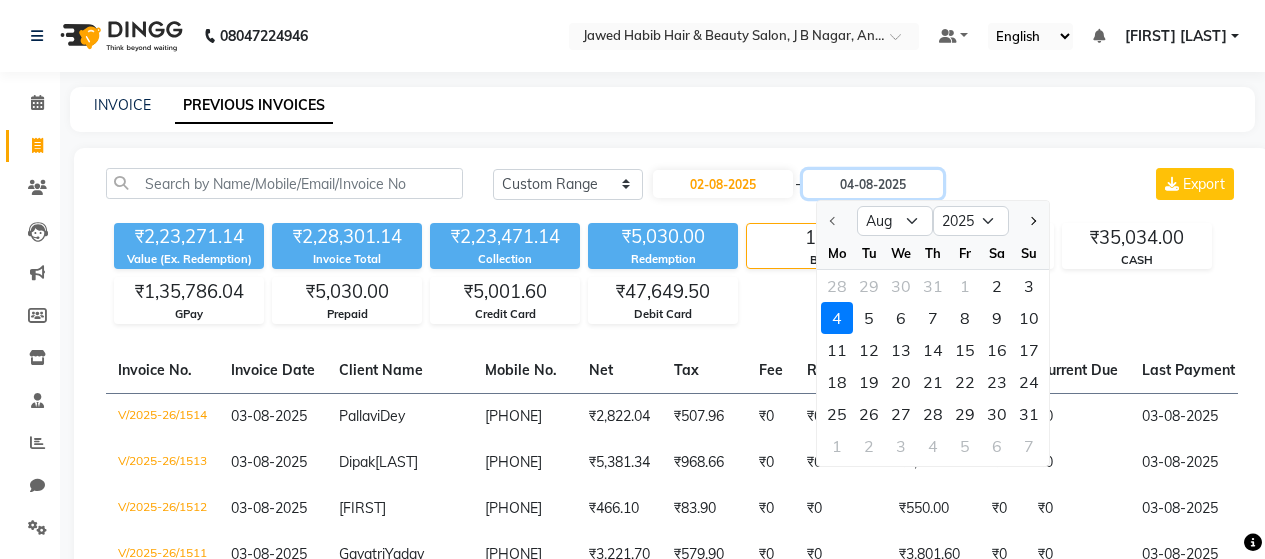 type on "02-08-2025" 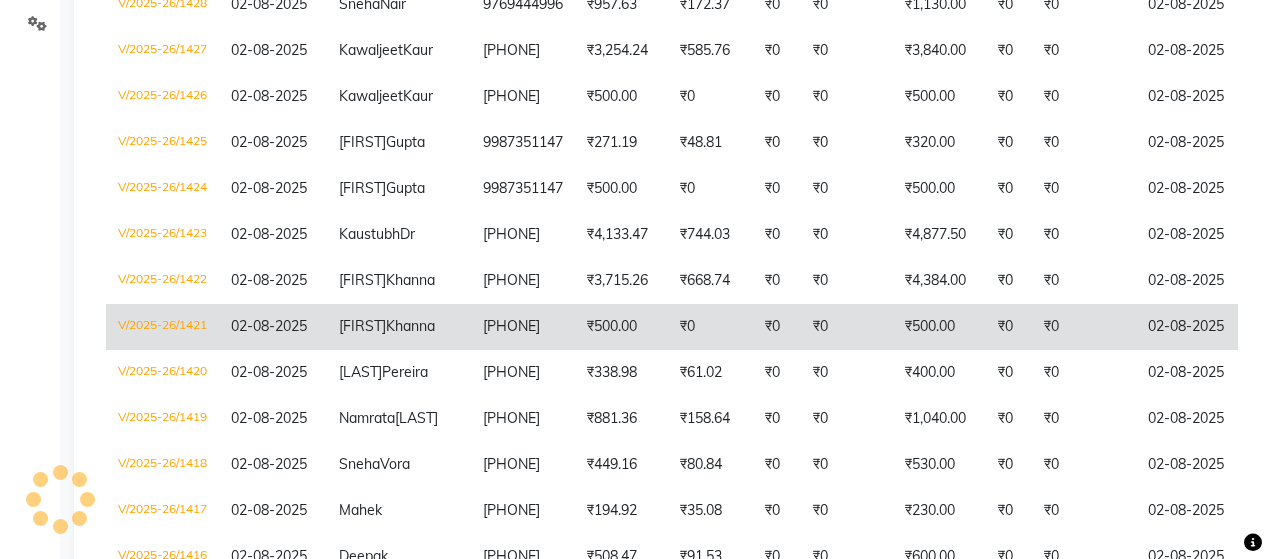 scroll, scrollTop: 1000, scrollLeft: 0, axis: vertical 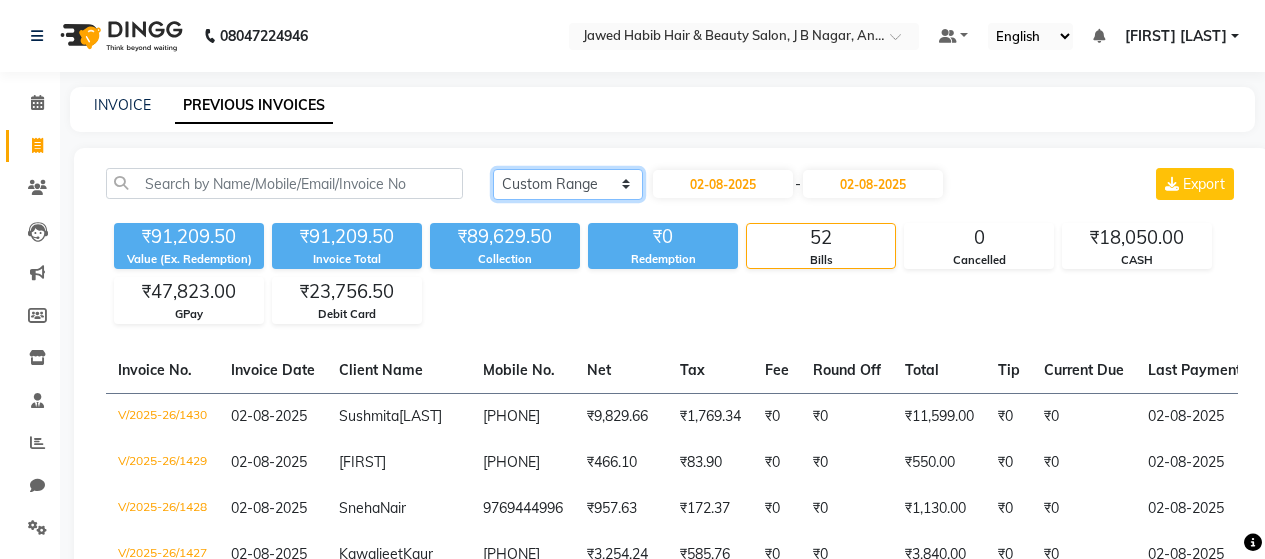 click on "Today Yesterday Custom Range" 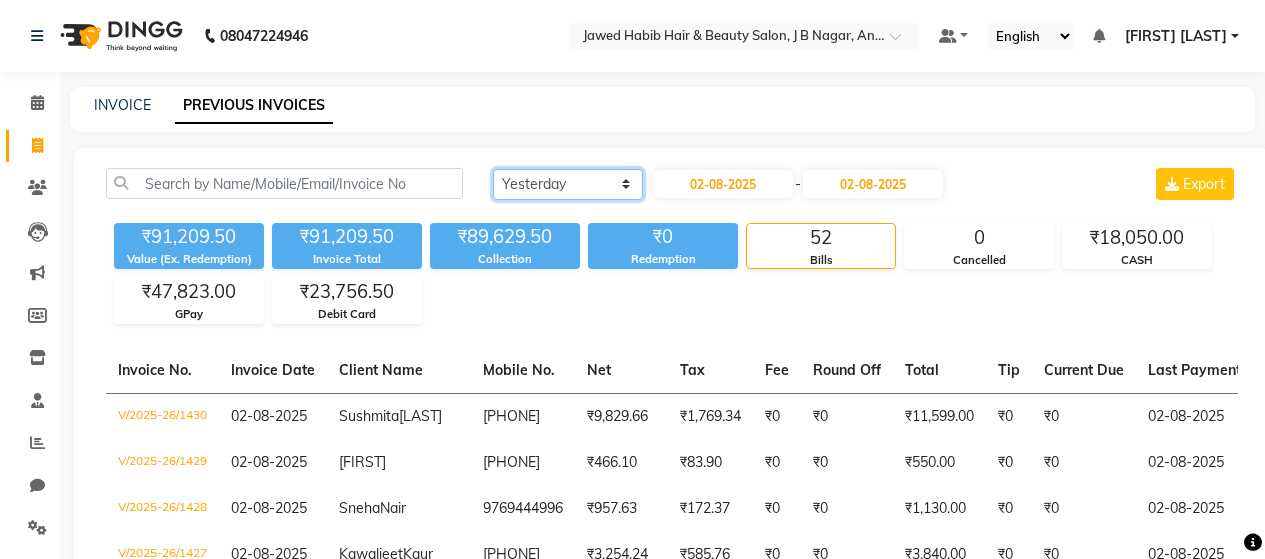 click on "Today Yesterday Custom Range" 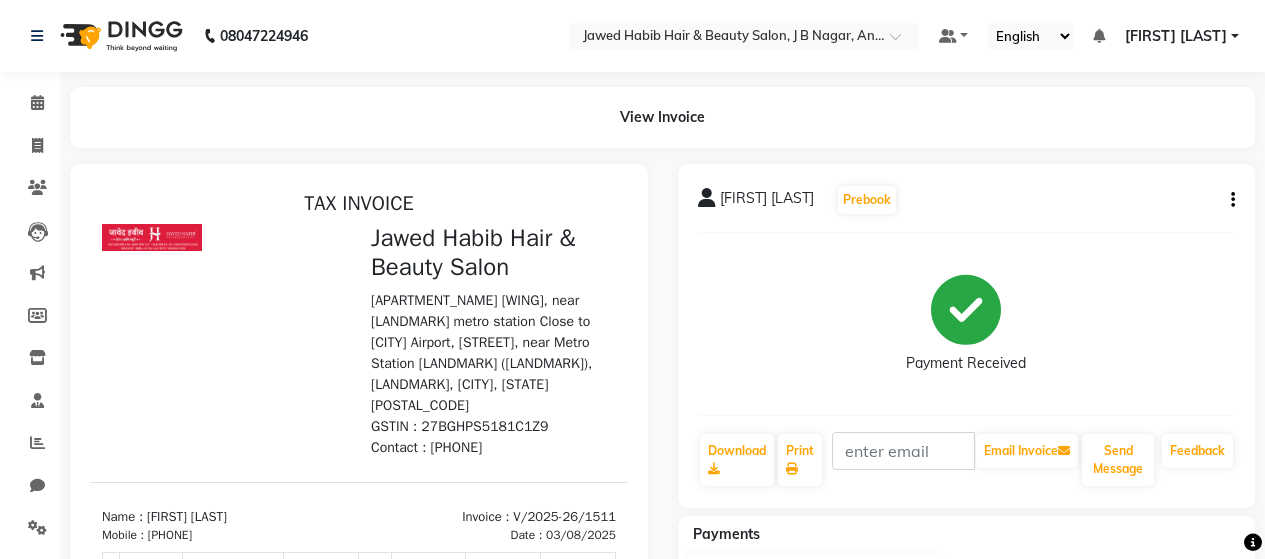 scroll, scrollTop: 0, scrollLeft: 0, axis: both 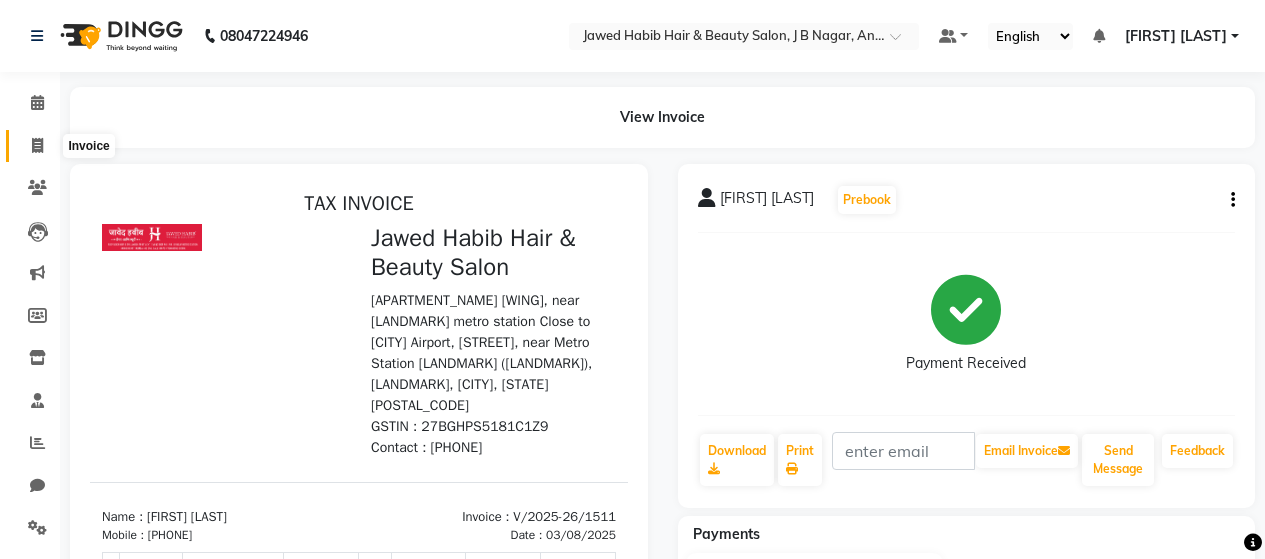 click 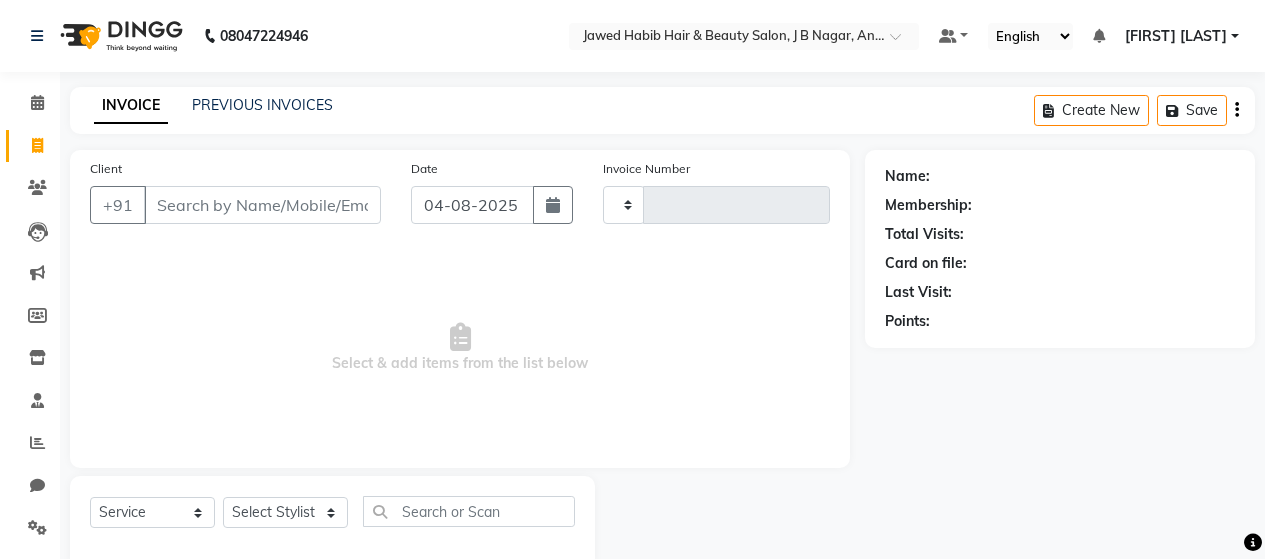 type on "1515" 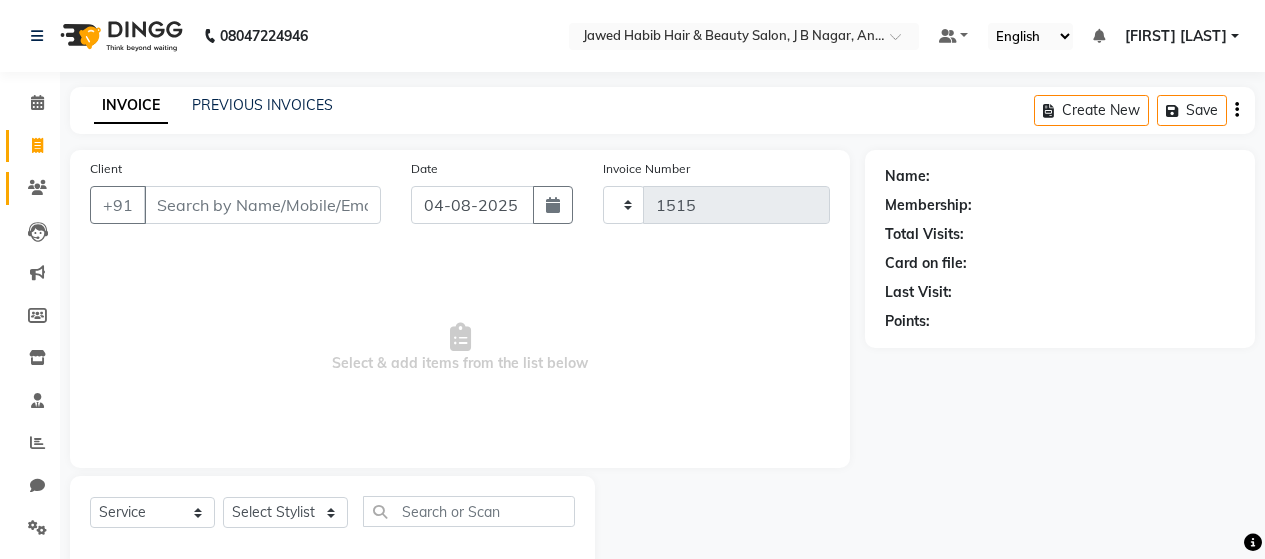 select on "7927" 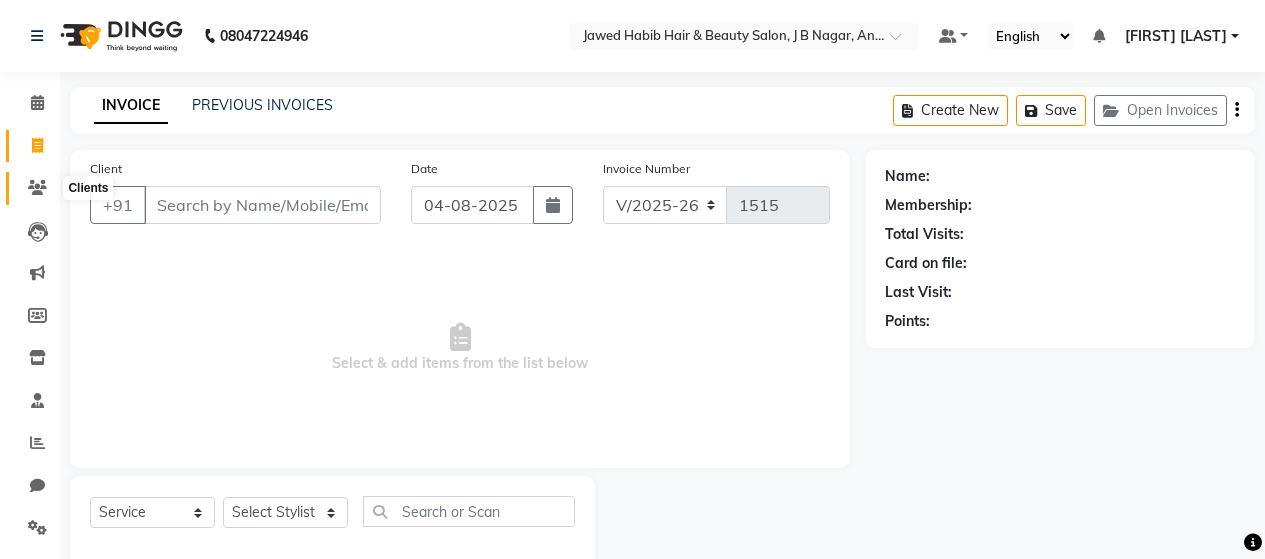 scroll, scrollTop: 42, scrollLeft: 0, axis: vertical 